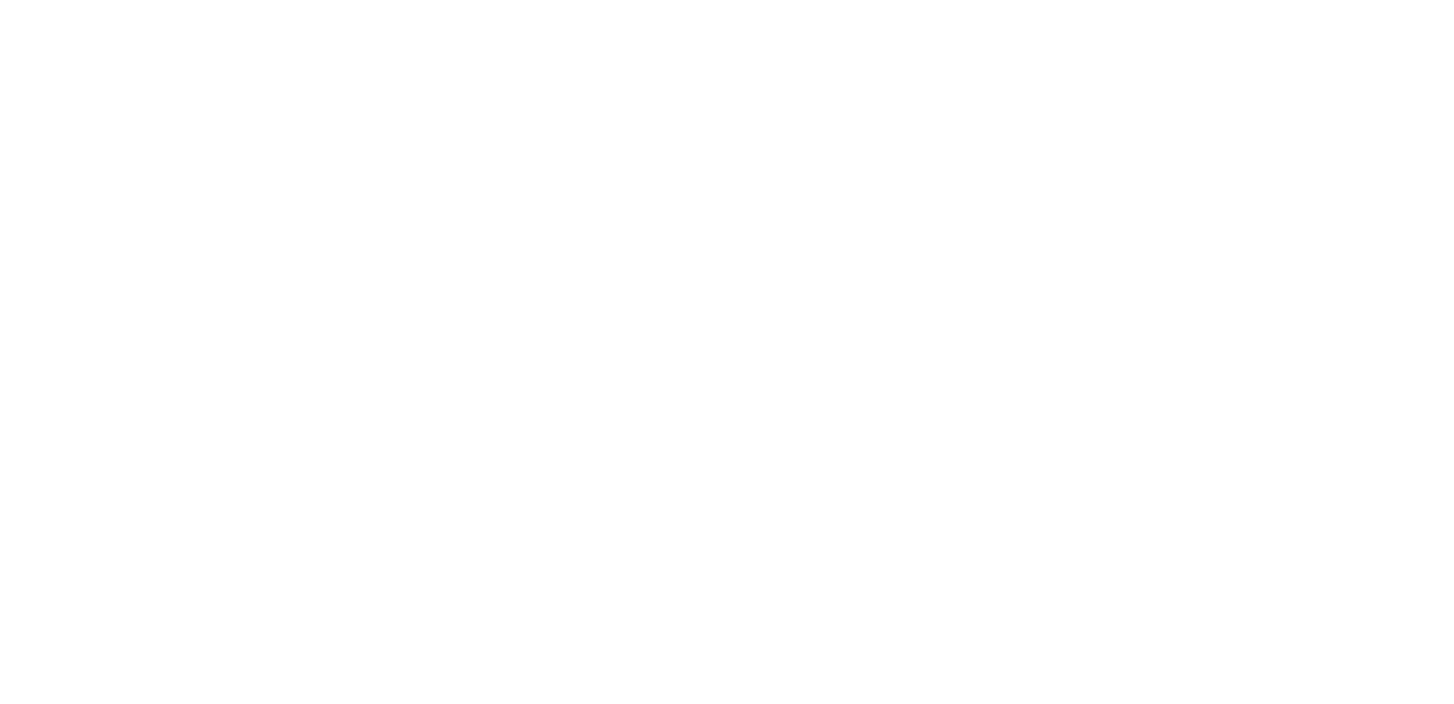 scroll, scrollTop: 0, scrollLeft: 0, axis: both 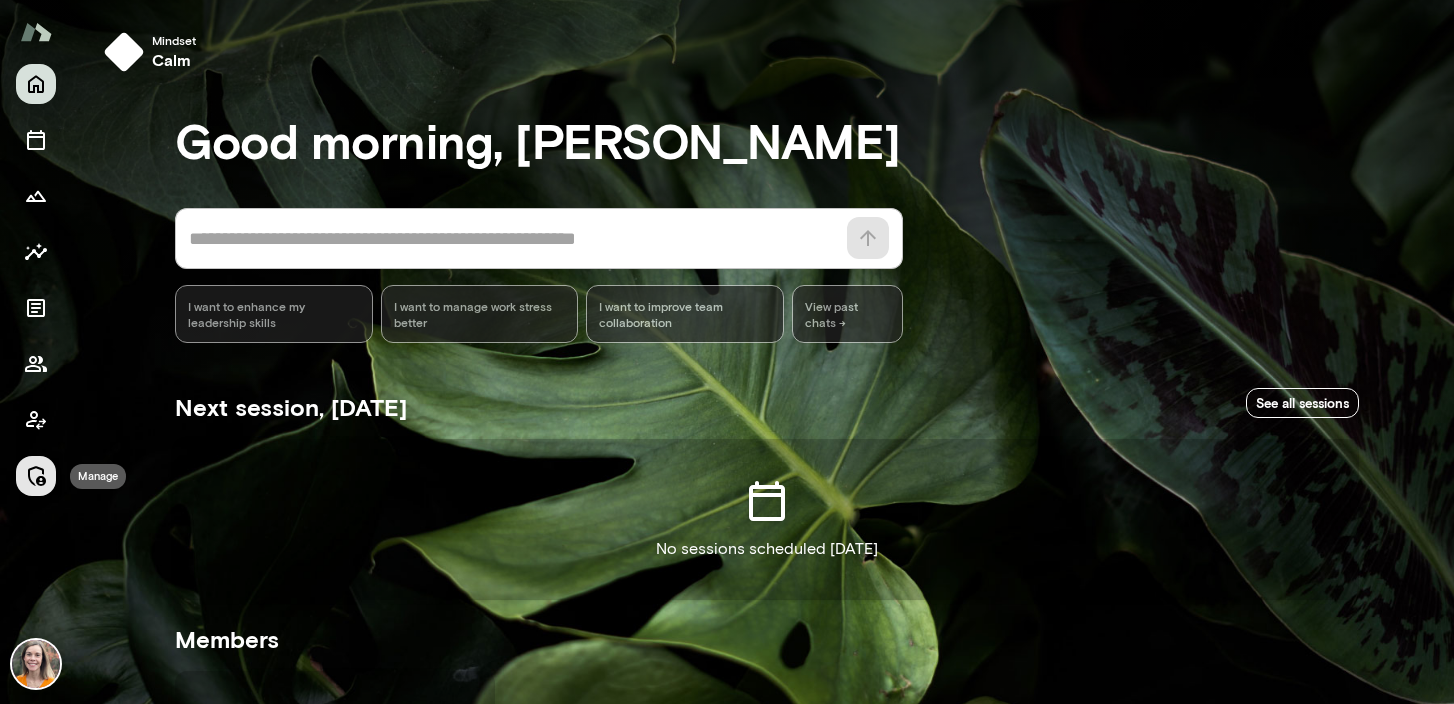 click 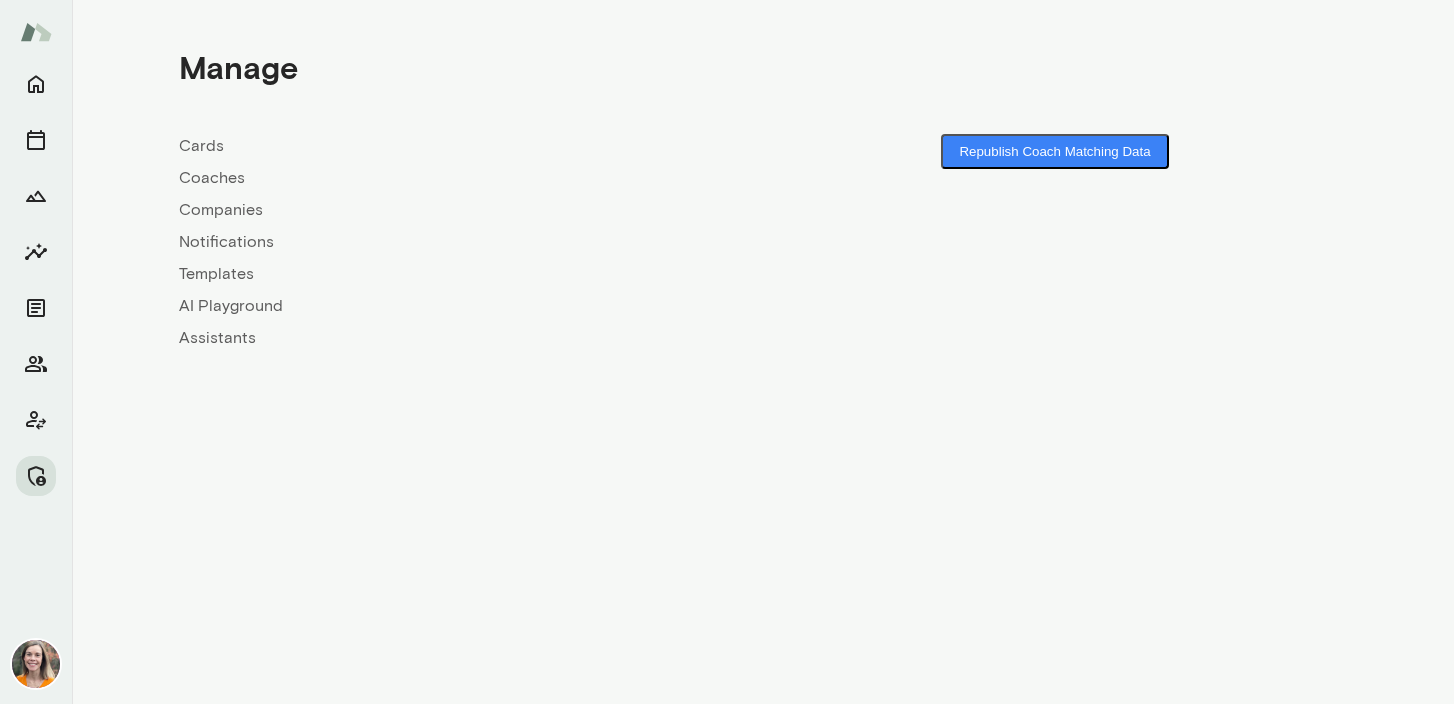 click on "Coaches" at bounding box center [471, 178] 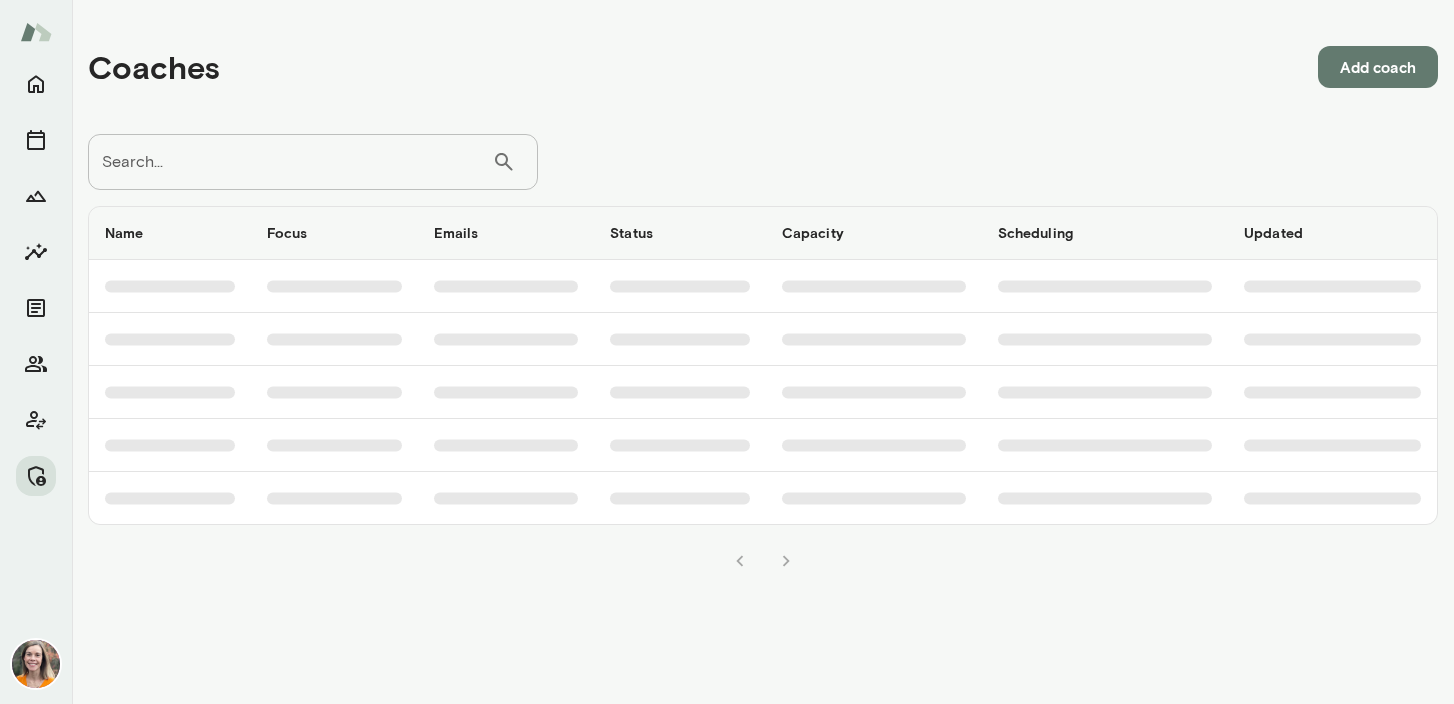 click on "Search..." at bounding box center (290, 162) 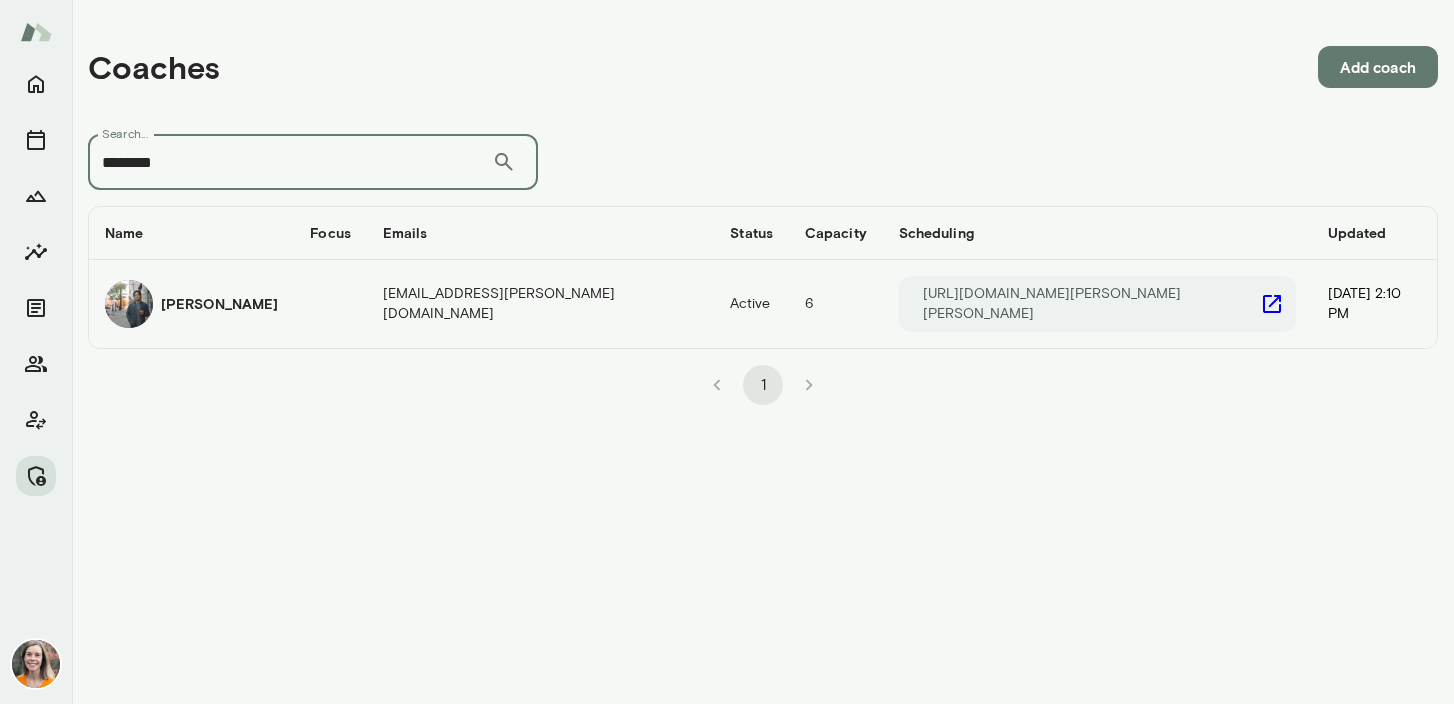 type on "********" 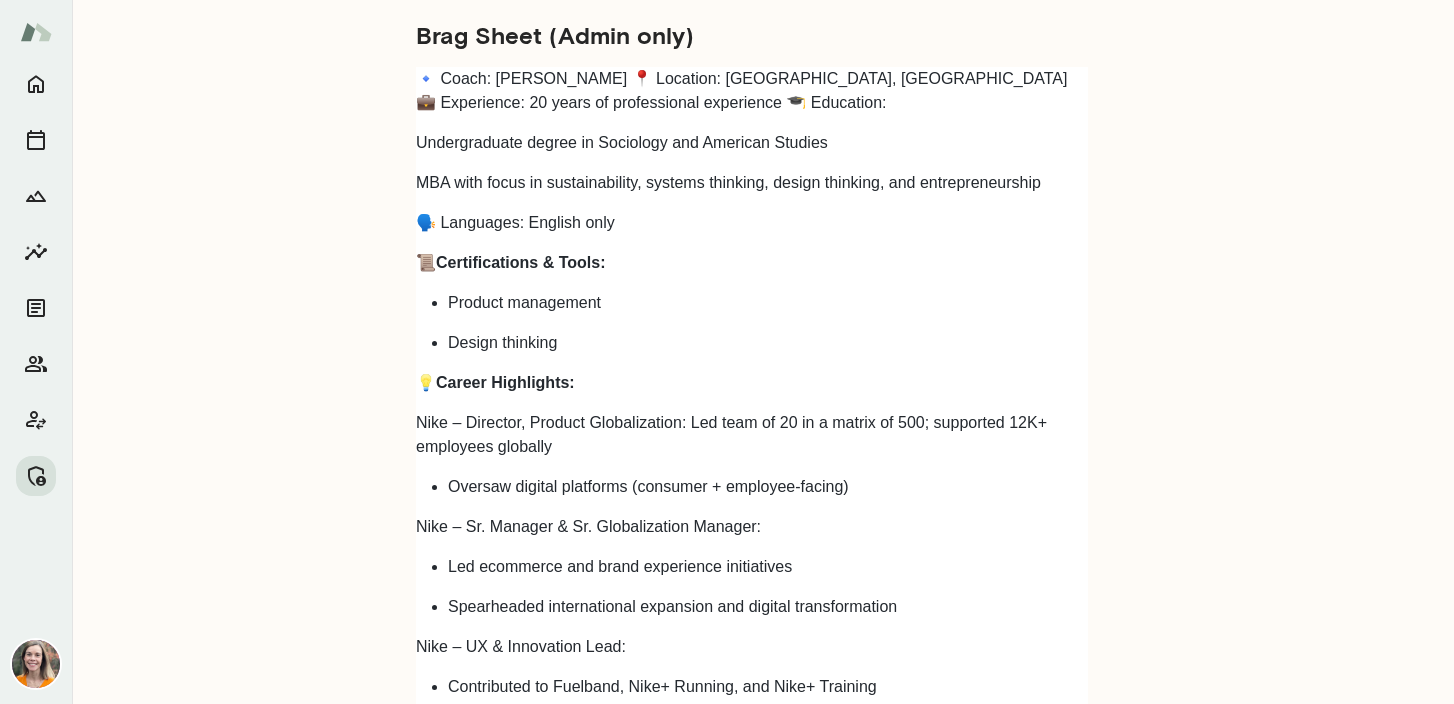 scroll, scrollTop: 1014, scrollLeft: 0, axis: vertical 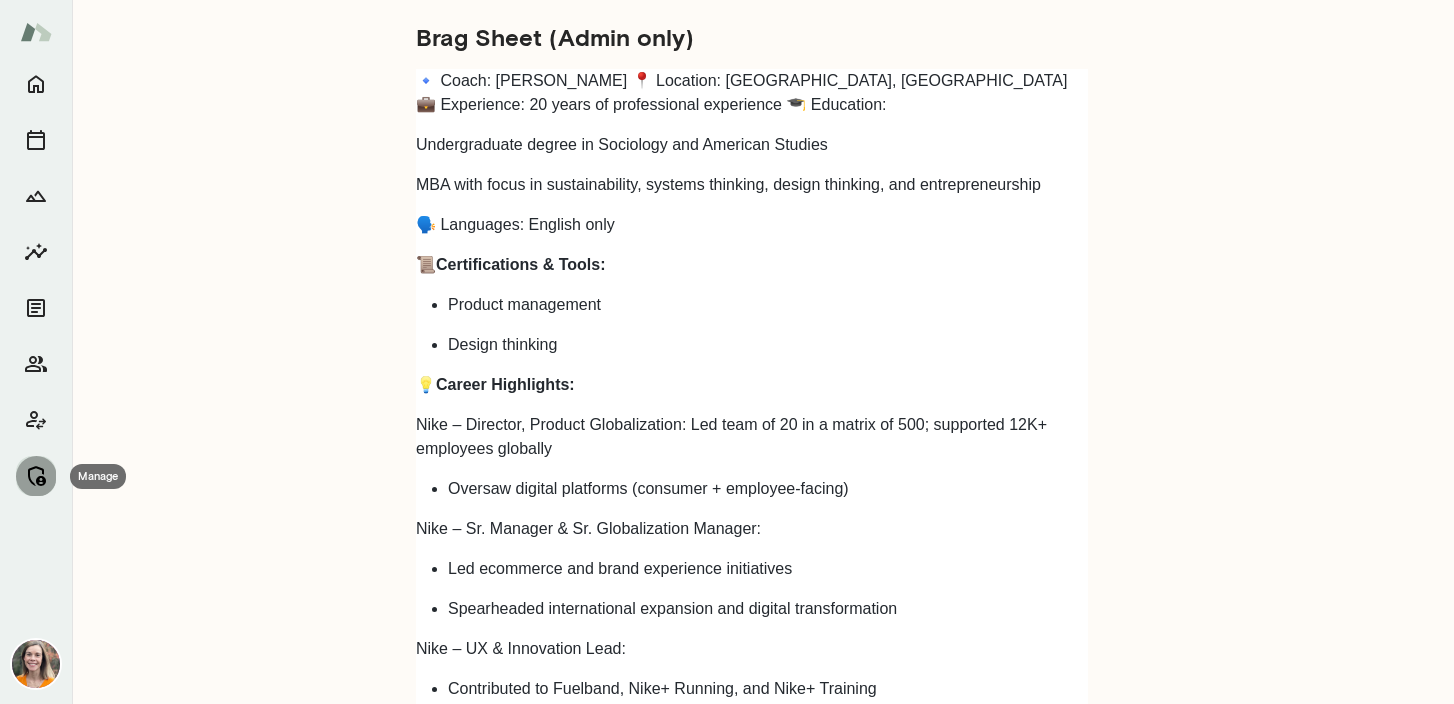 click 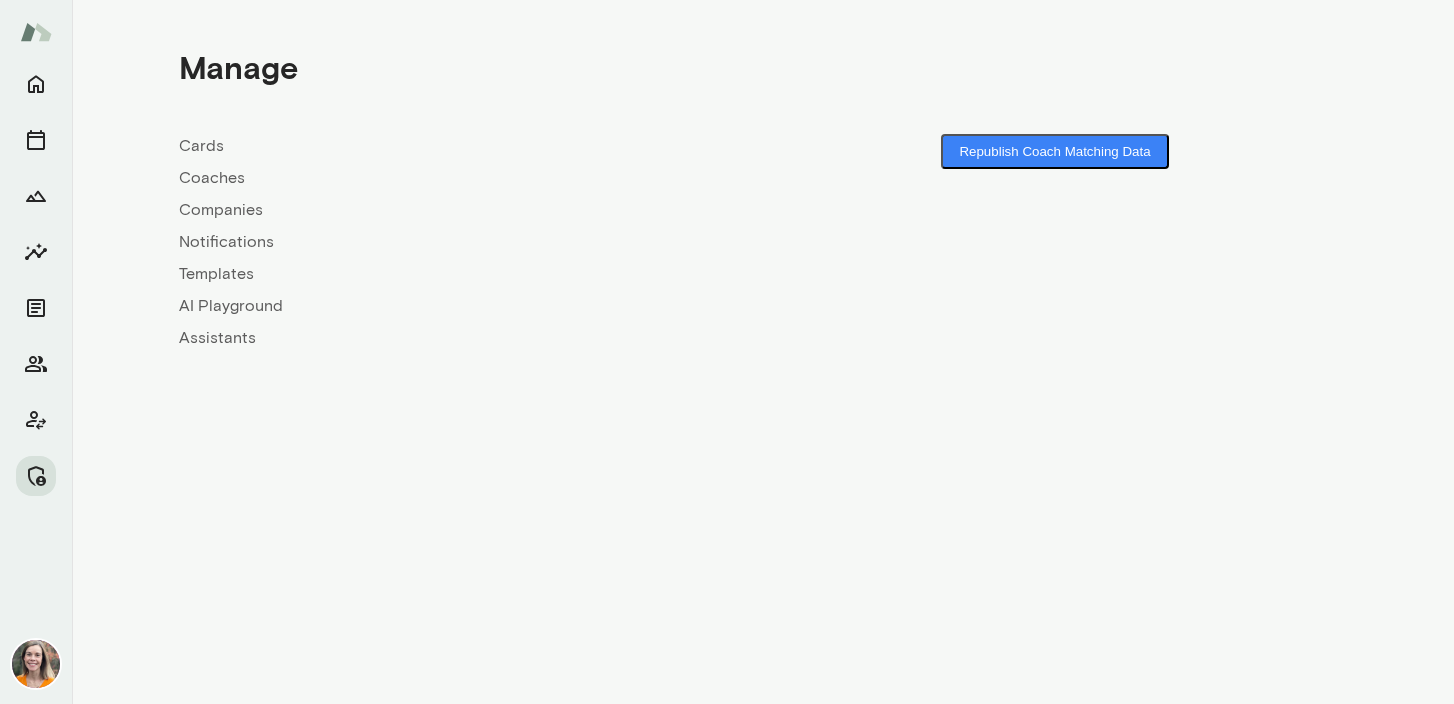 click on "Coaches" at bounding box center [471, 178] 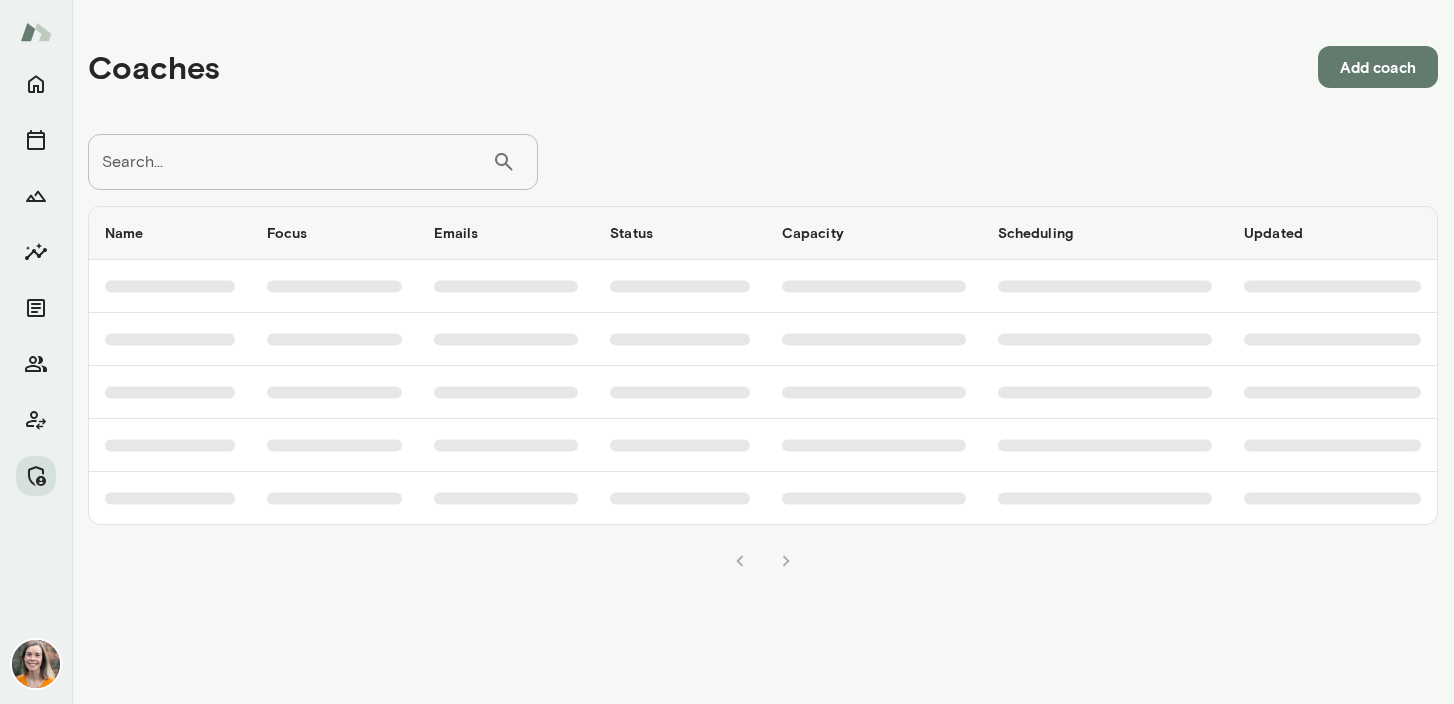 click on "Search..." at bounding box center [290, 162] 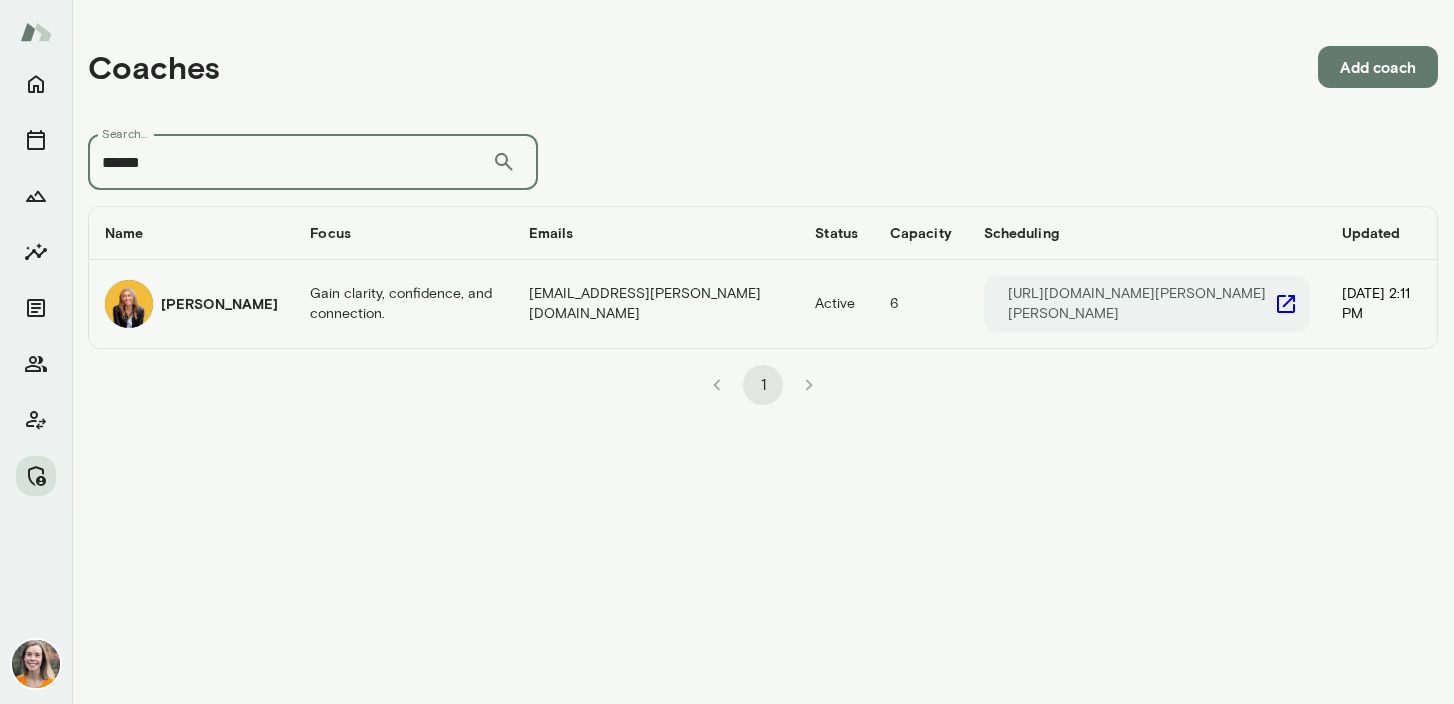 type on "******" 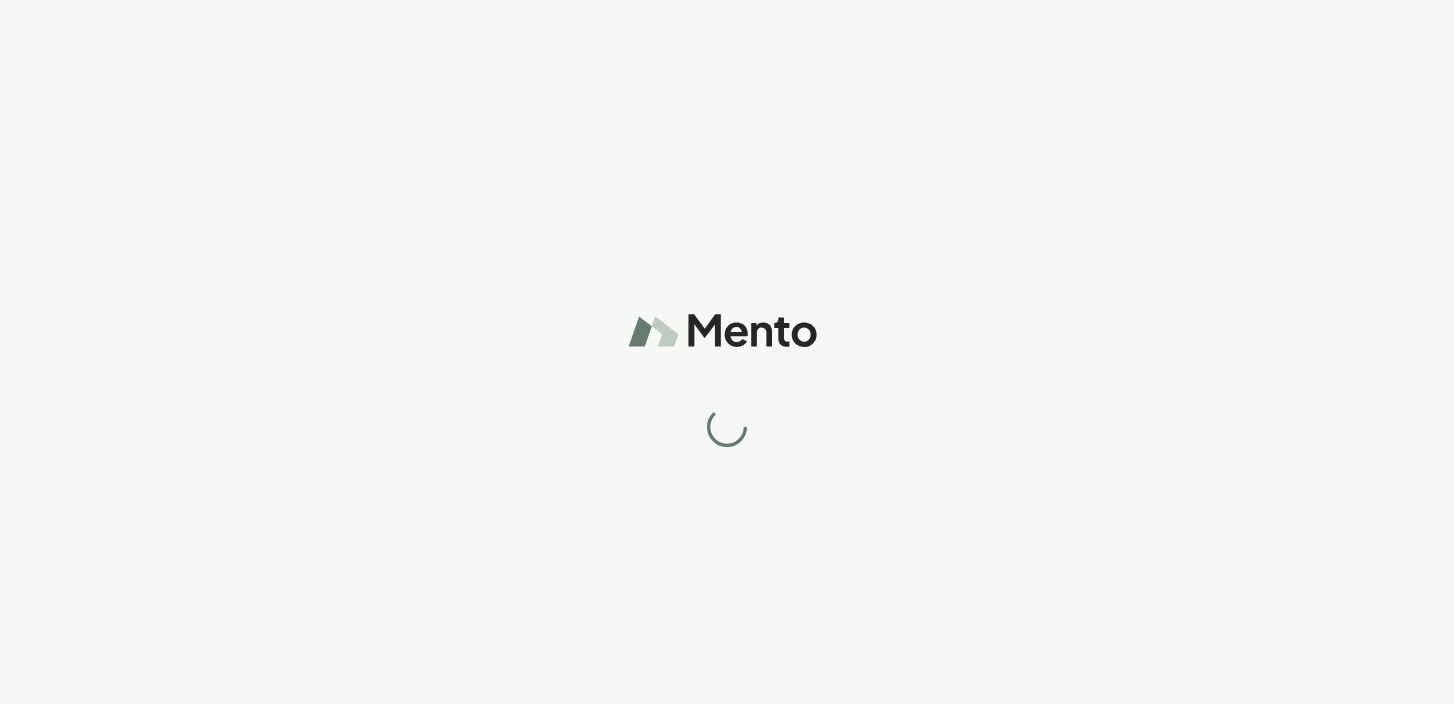 scroll, scrollTop: 0, scrollLeft: 0, axis: both 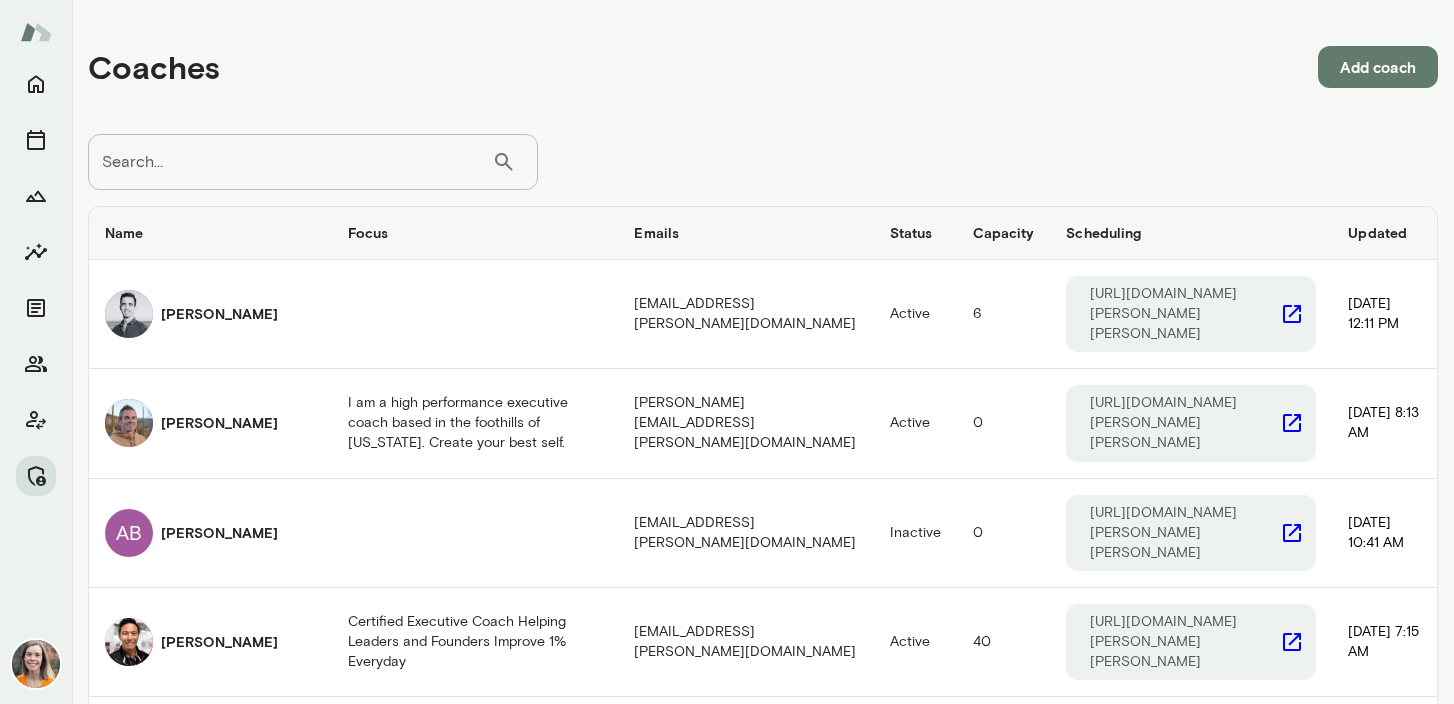 click on "Search..." at bounding box center [290, 162] 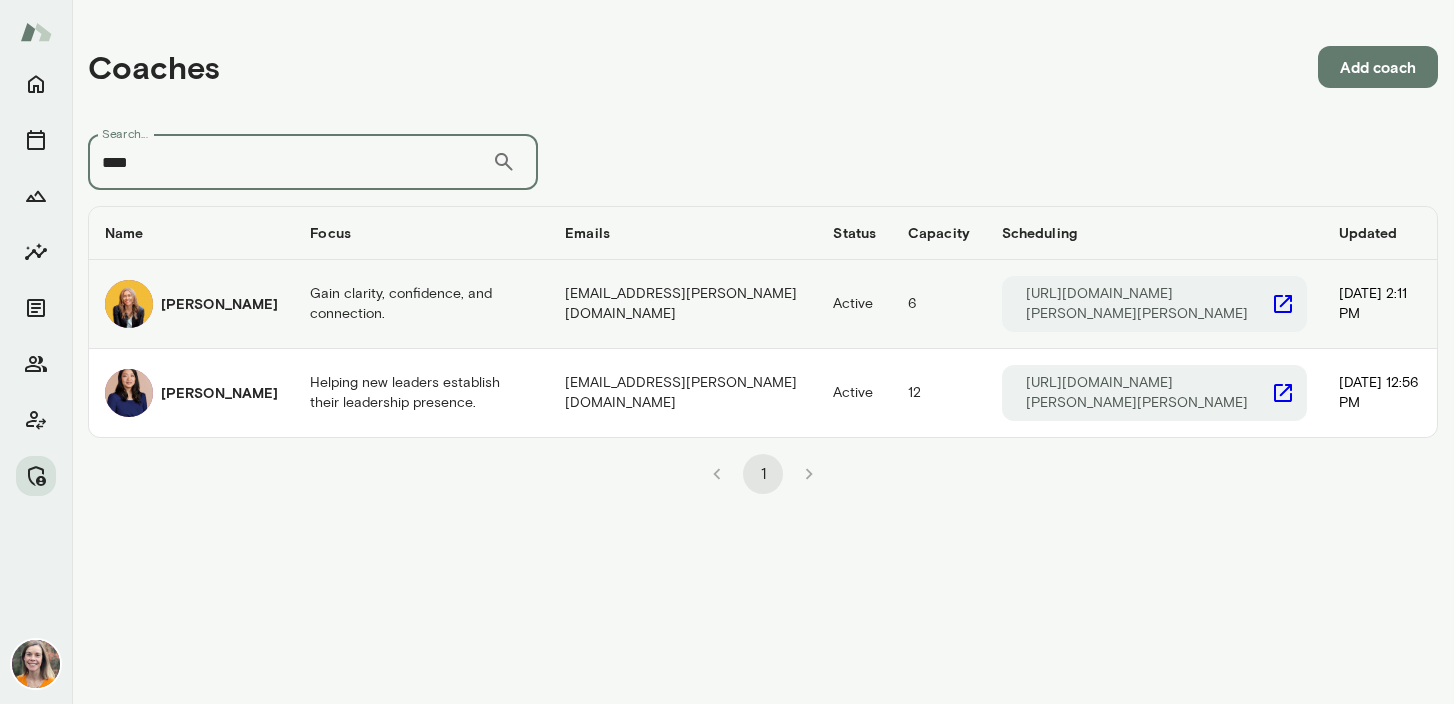 type on "****" 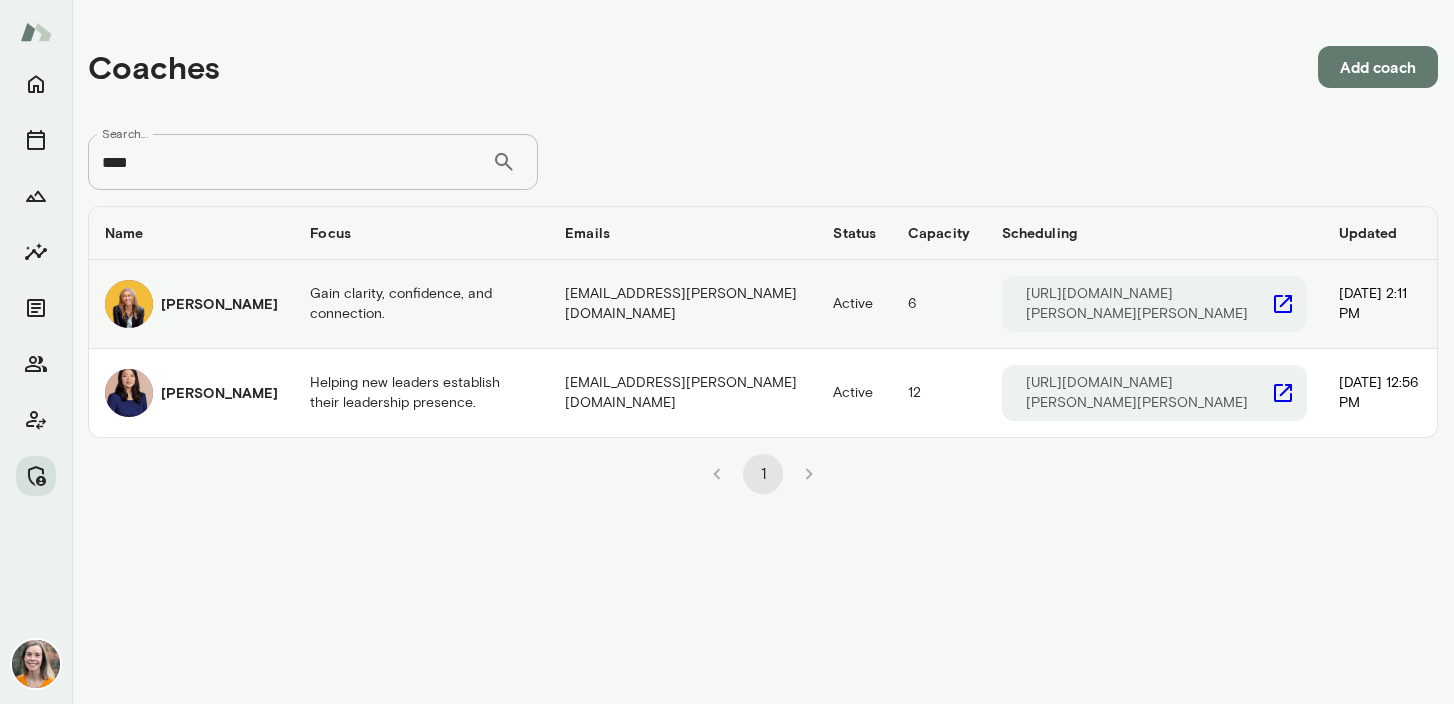 click on "[PERSON_NAME]" at bounding box center (219, 304) 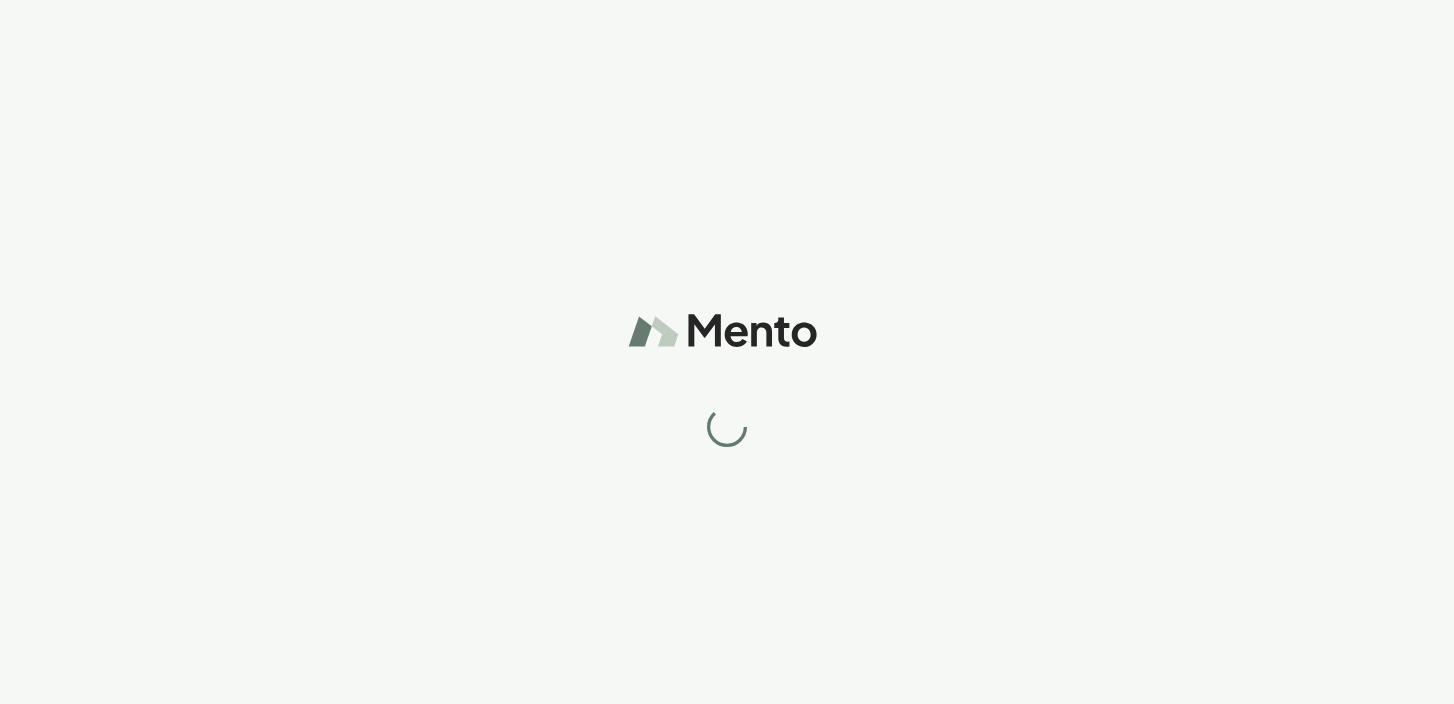 scroll, scrollTop: 0, scrollLeft: 0, axis: both 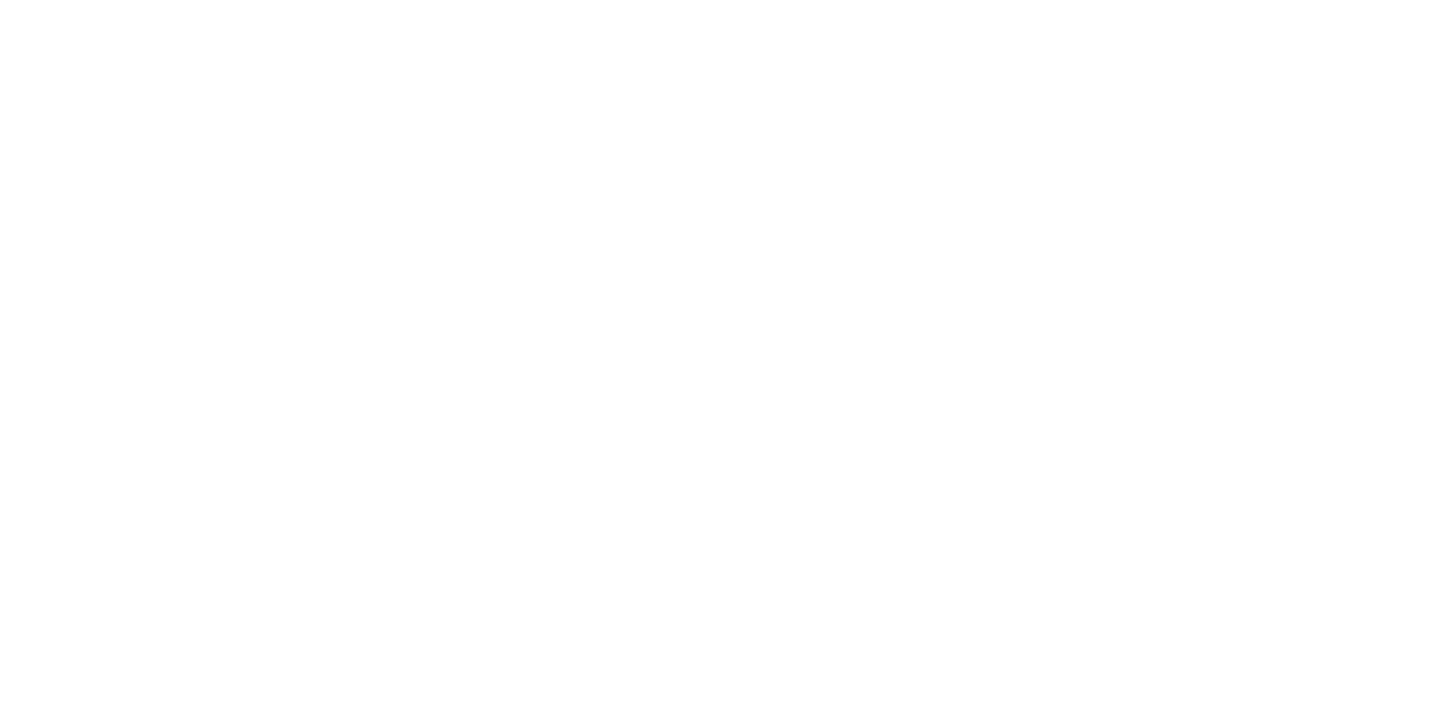 click at bounding box center (727, 4) 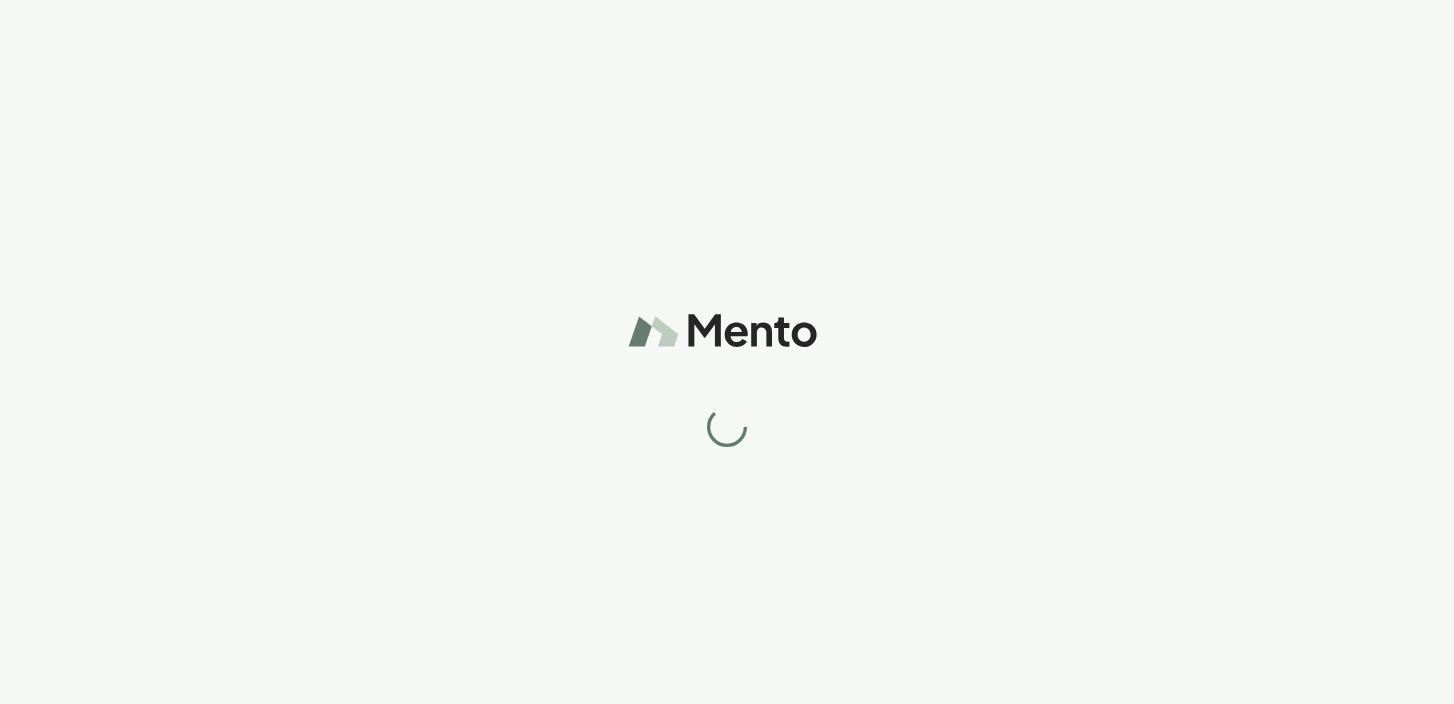 scroll, scrollTop: 0, scrollLeft: 0, axis: both 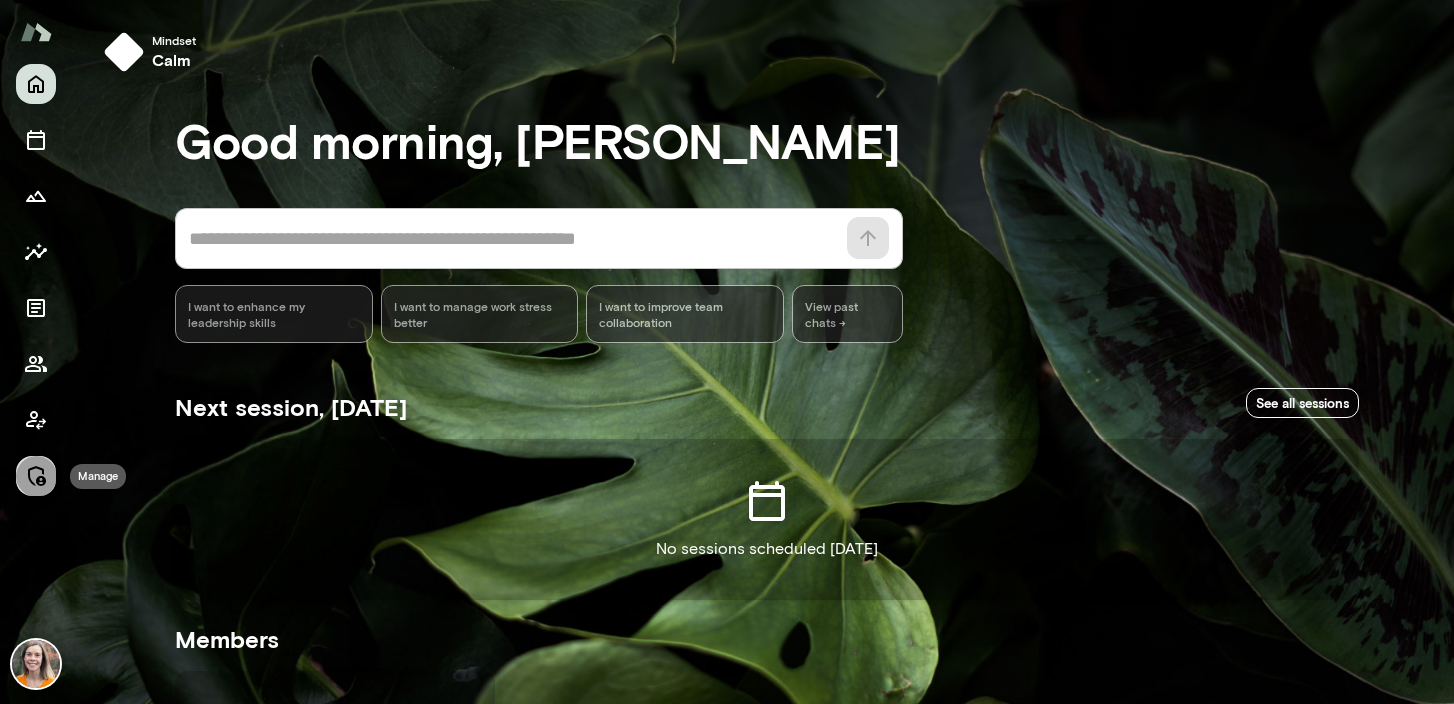 click 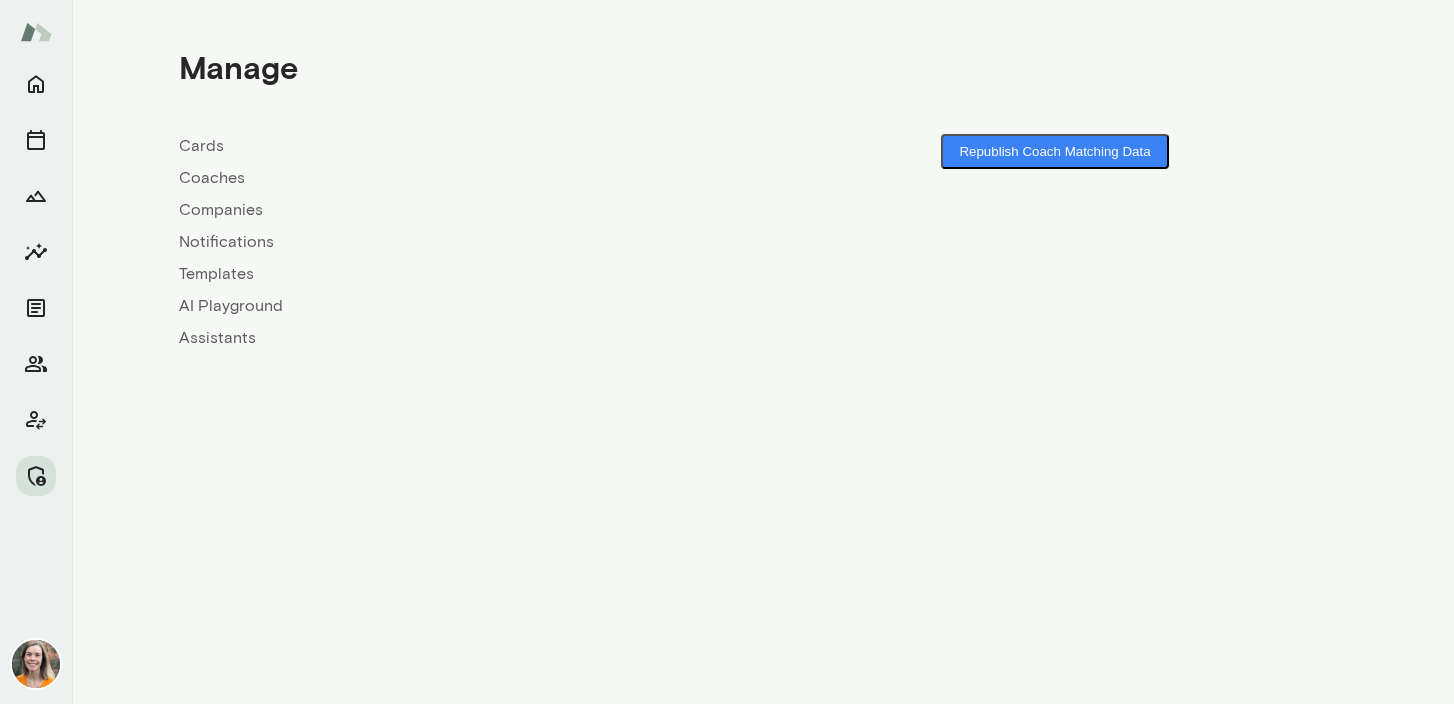 click on "Coaches" at bounding box center (471, 178) 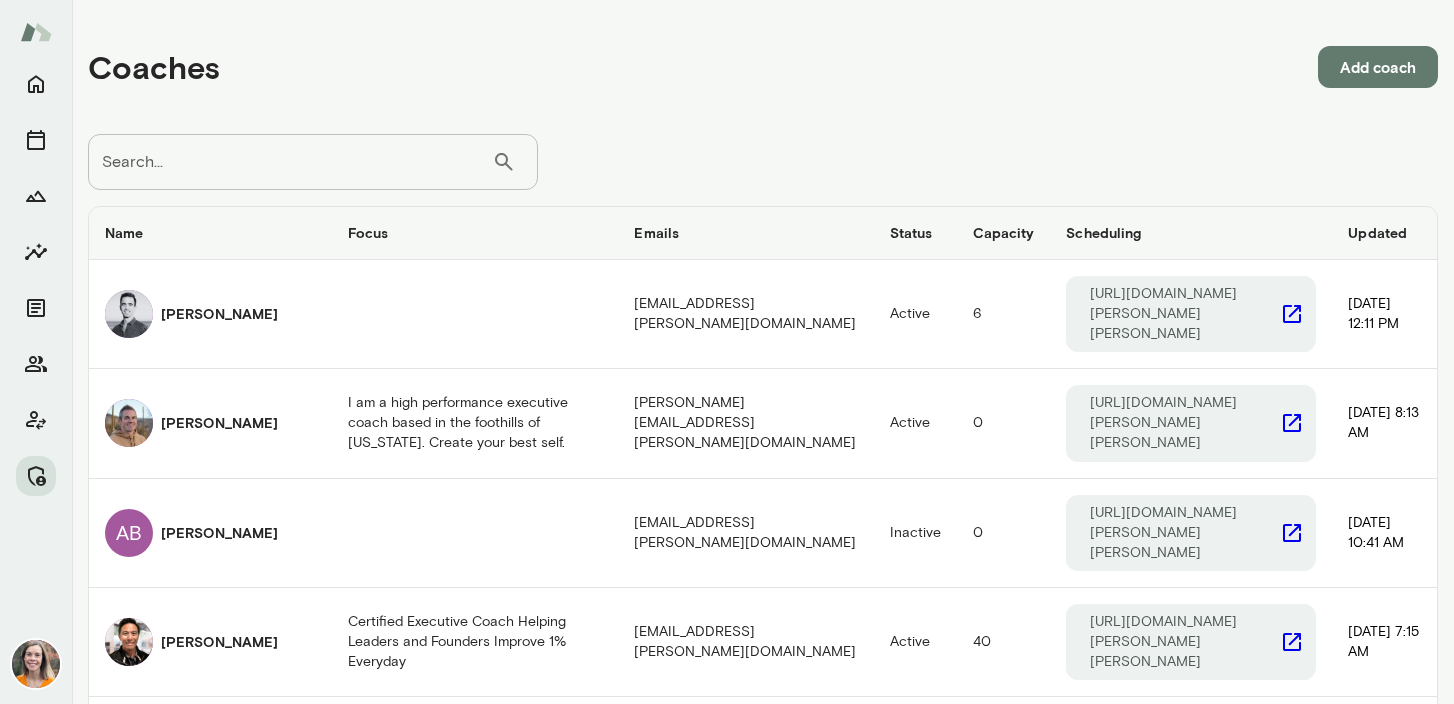 click on "Search..." at bounding box center [290, 162] 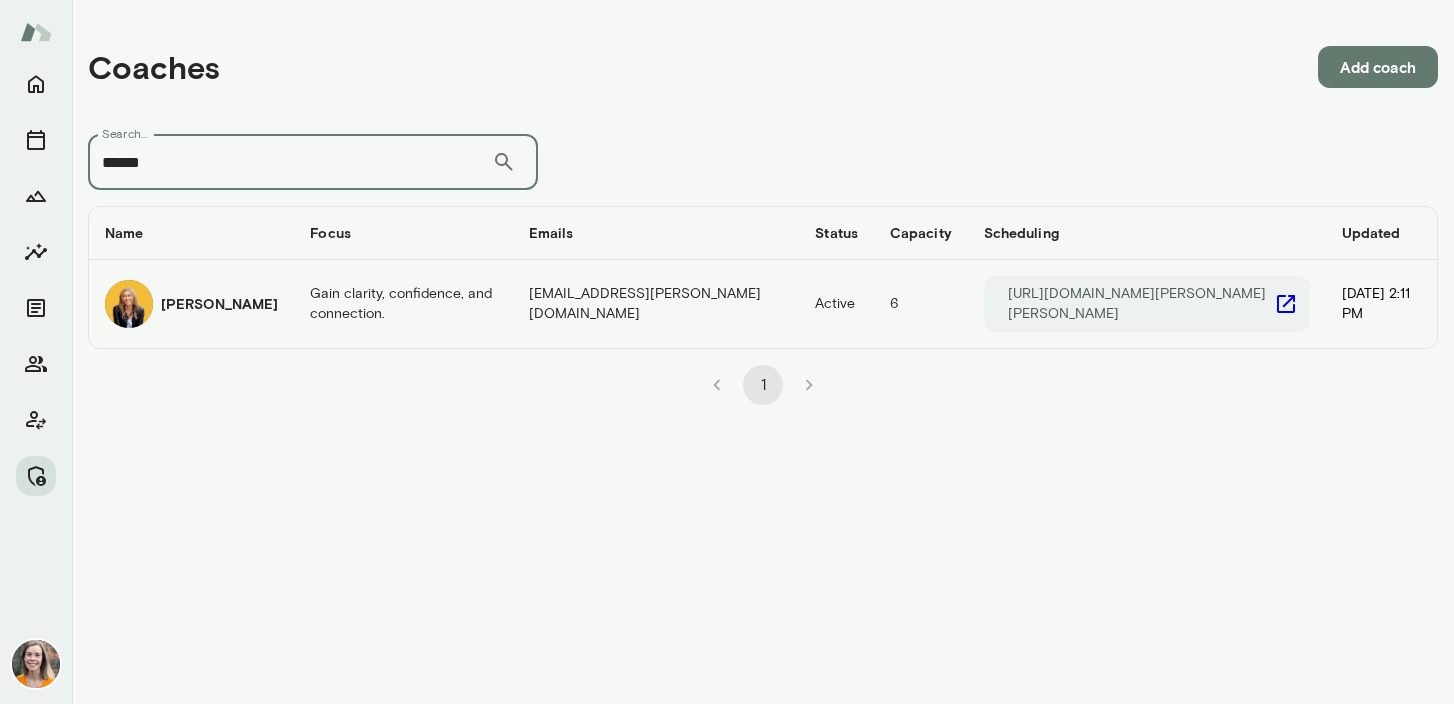 type on "******" 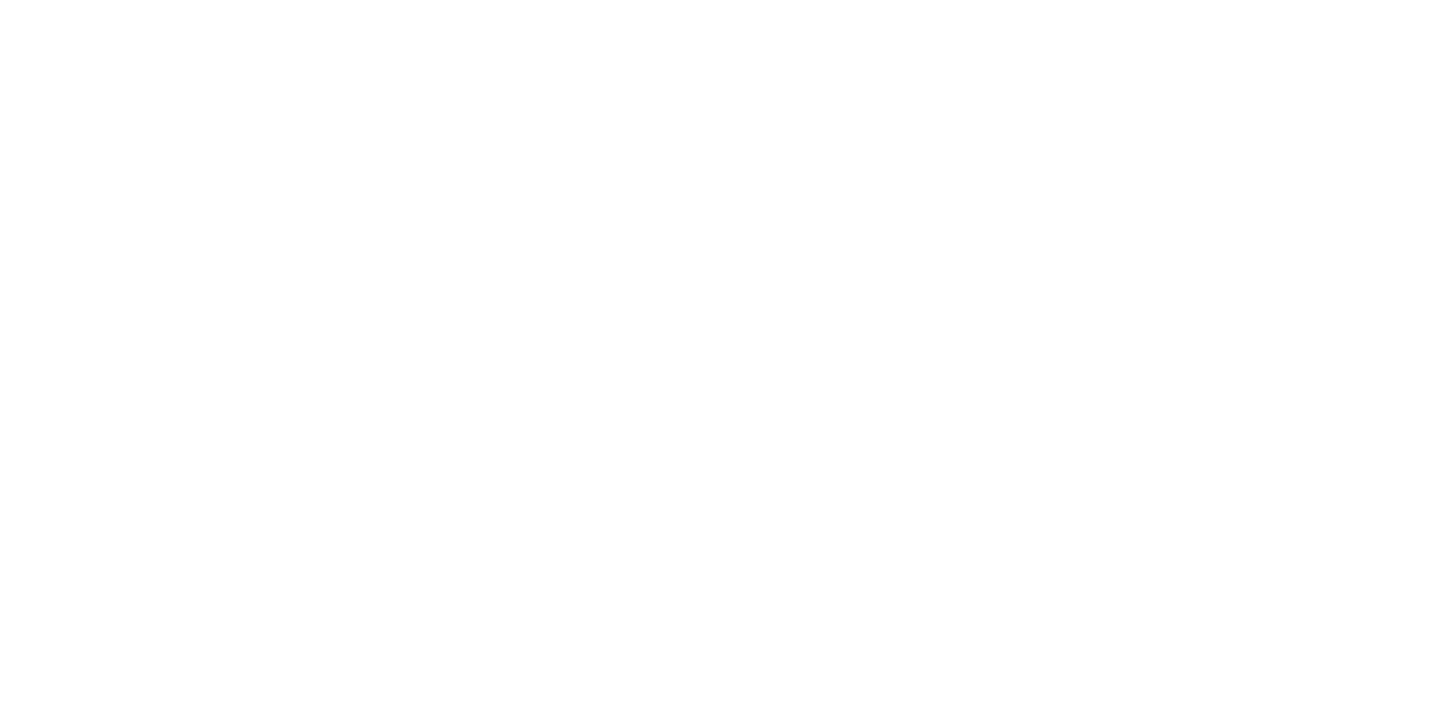 scroll, scrollTop: 0, scrollLeft: 0, axis: both 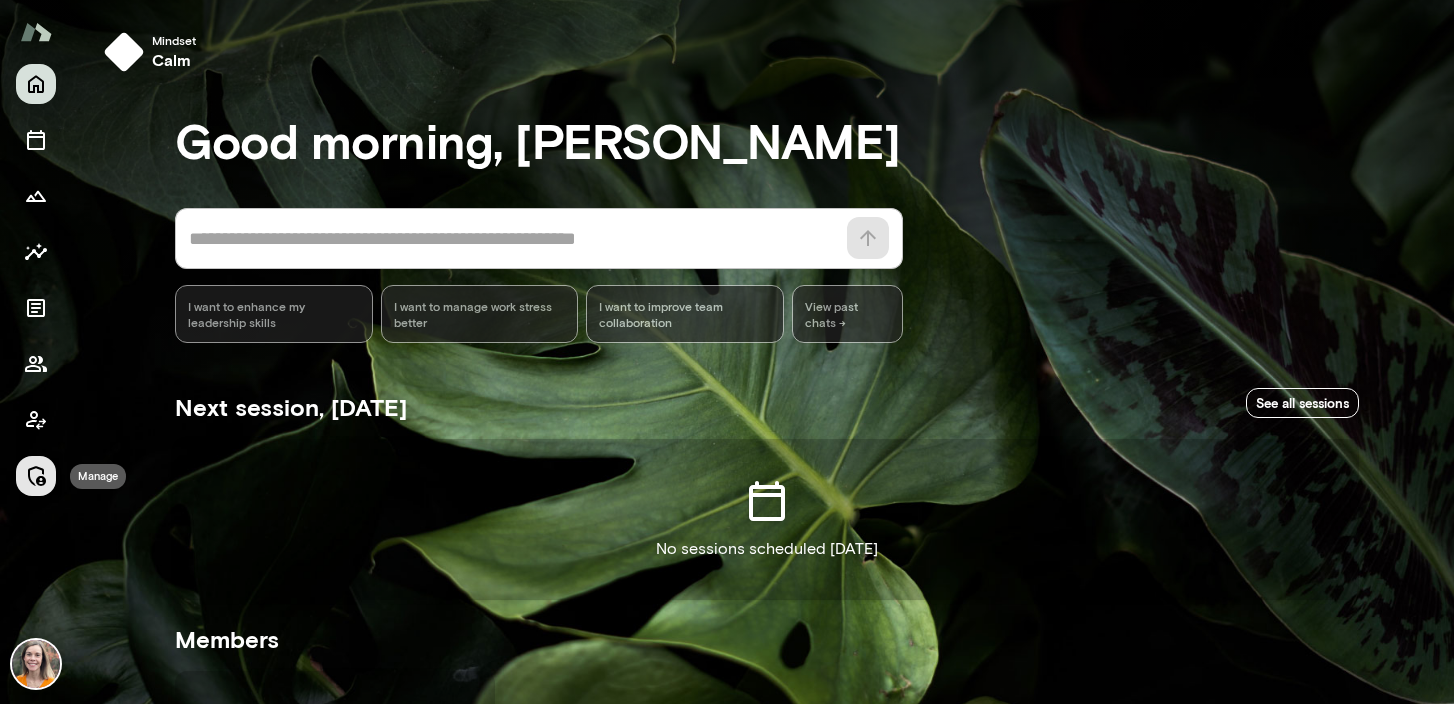 click 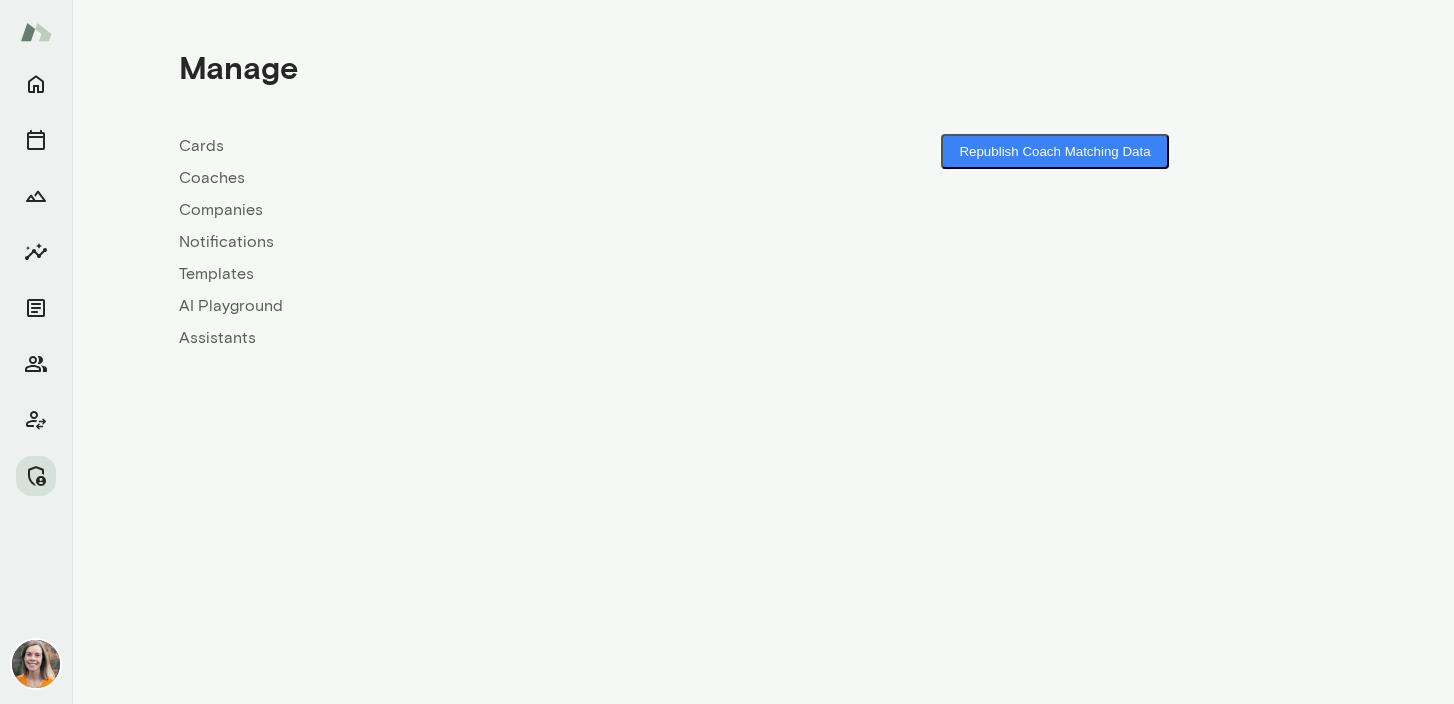 click on "Coaches" at bounding box center [471, 178] 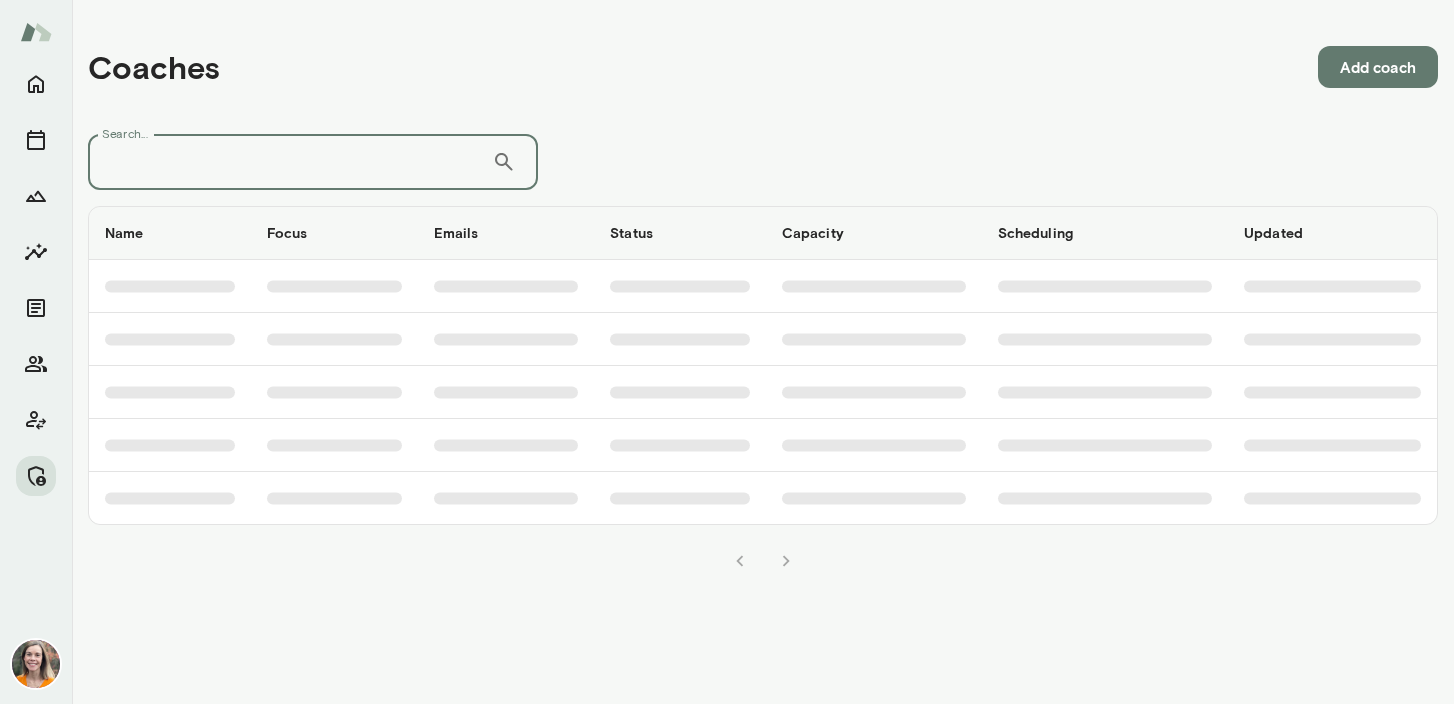click on "Search..." at bounding box center [290, 162] 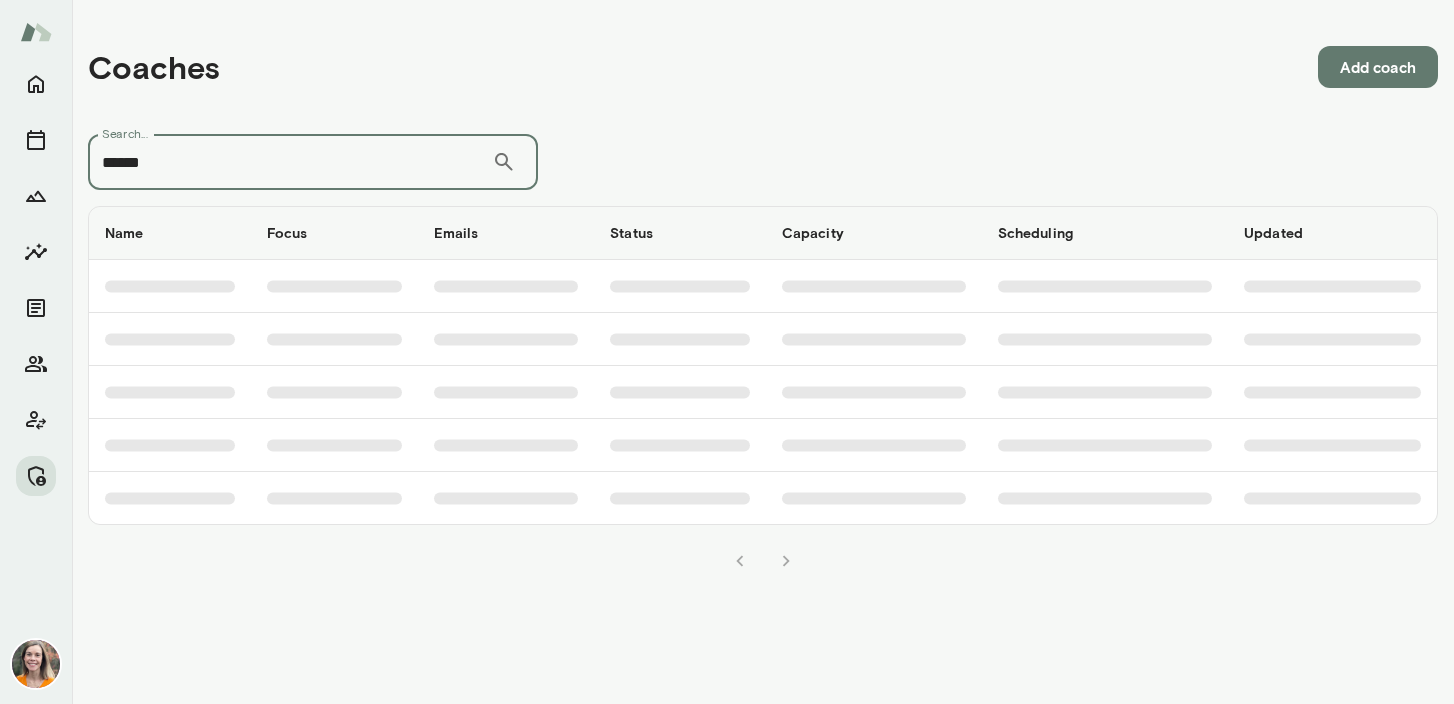 type on "******" 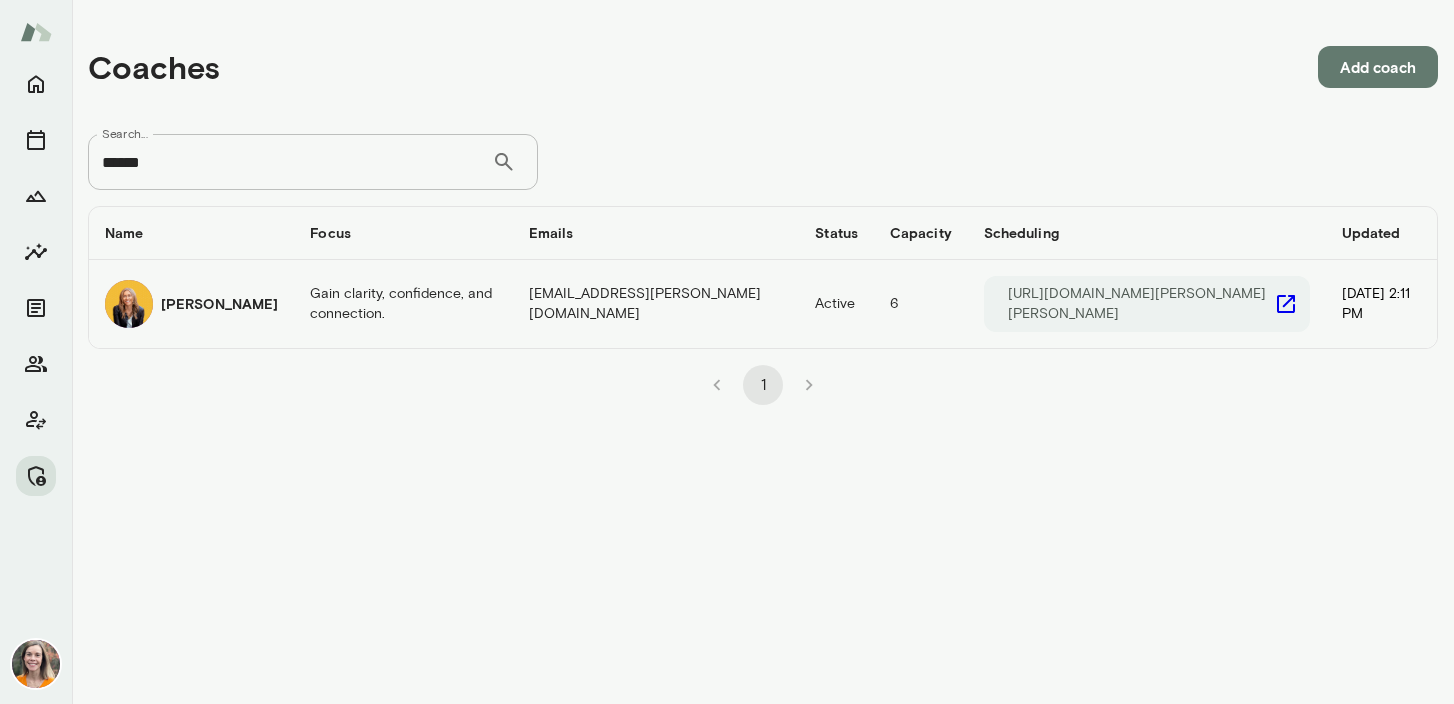 click on "Leah Beltz" at bounding box center [219, 304] 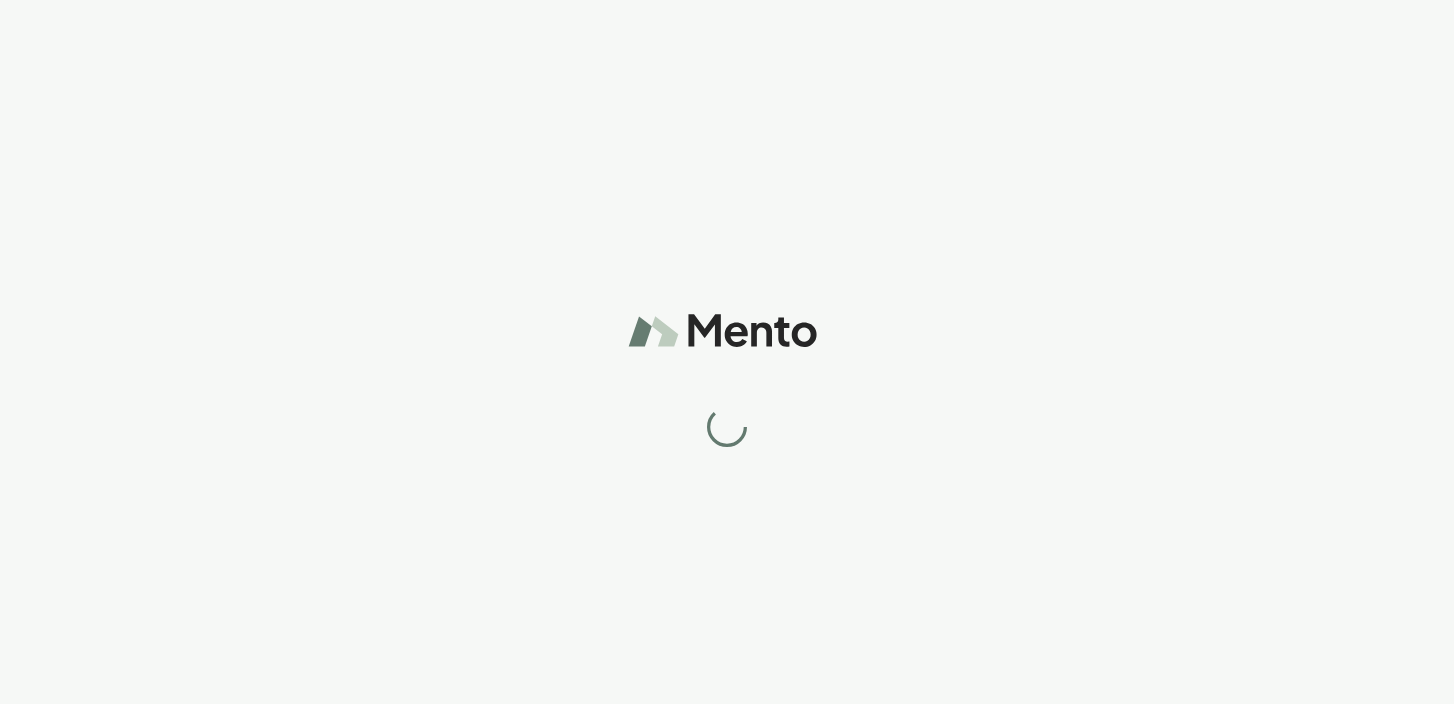 scroll, scrollTop: 0, scrollLeft: 0, axis: both 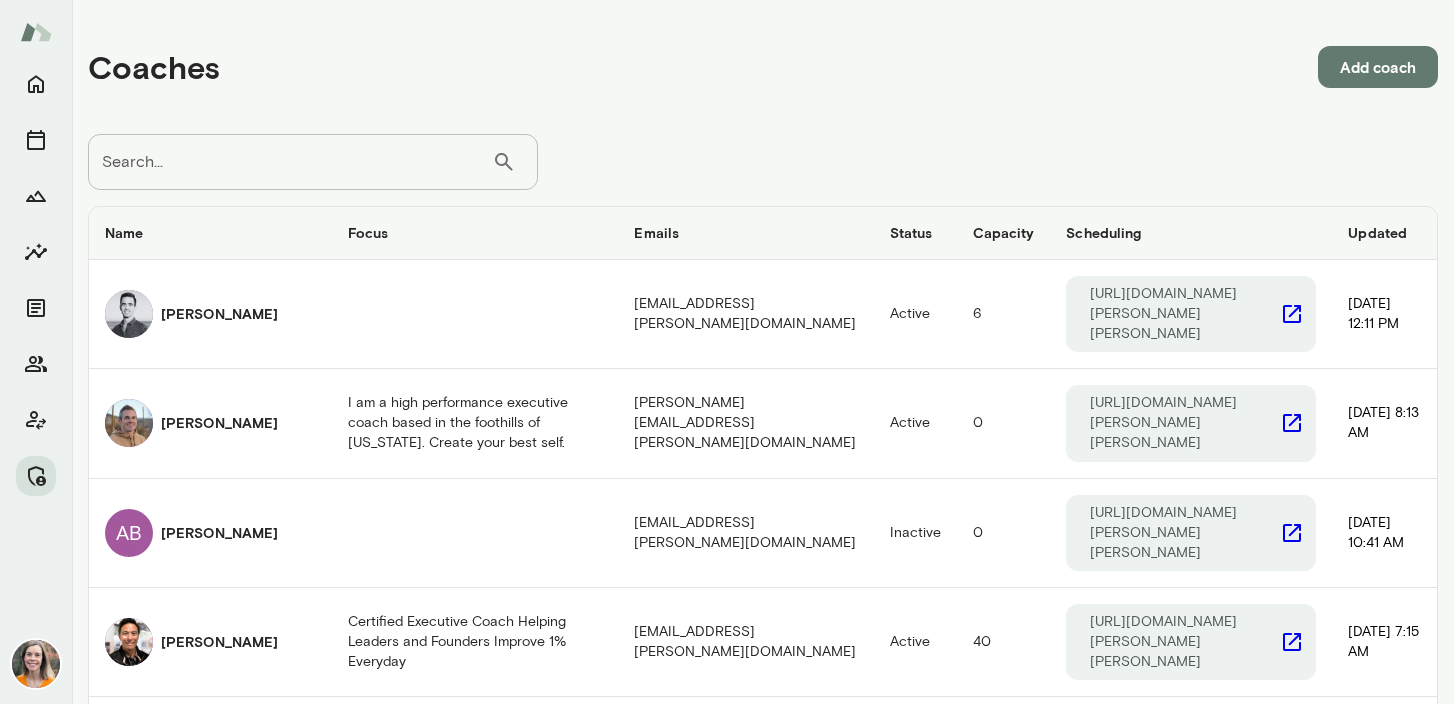 click on "Search..." at bounding box center [290, 162] 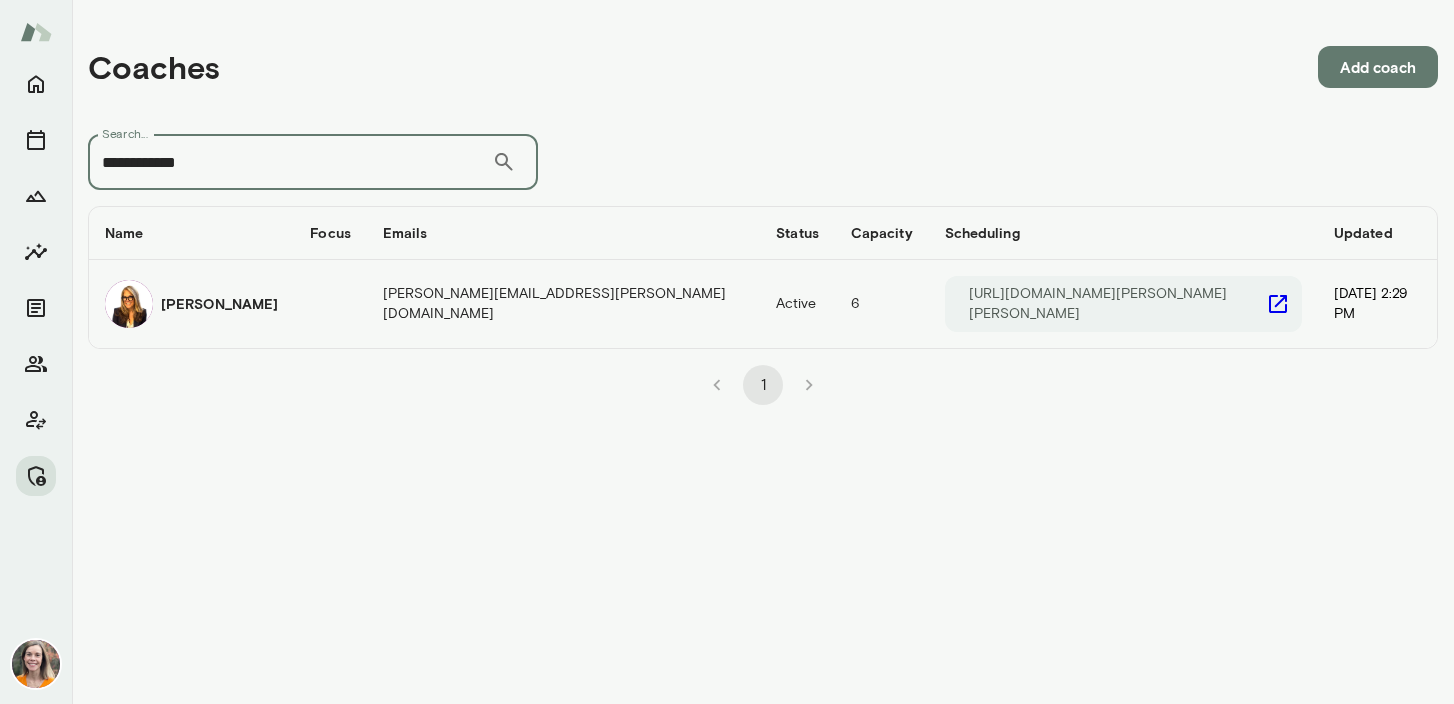 type on "**********" 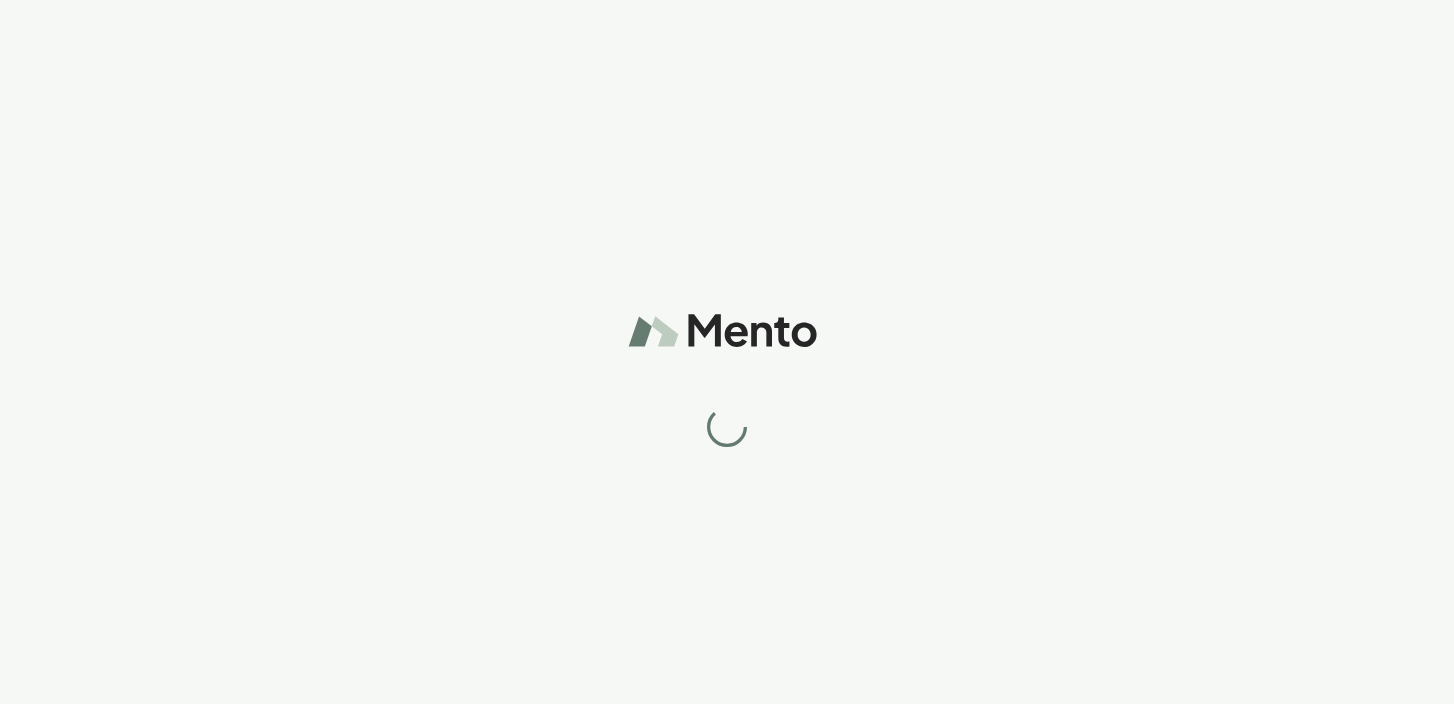 scroll, scrollTop: 0, scrollLeft: 0, axis: both 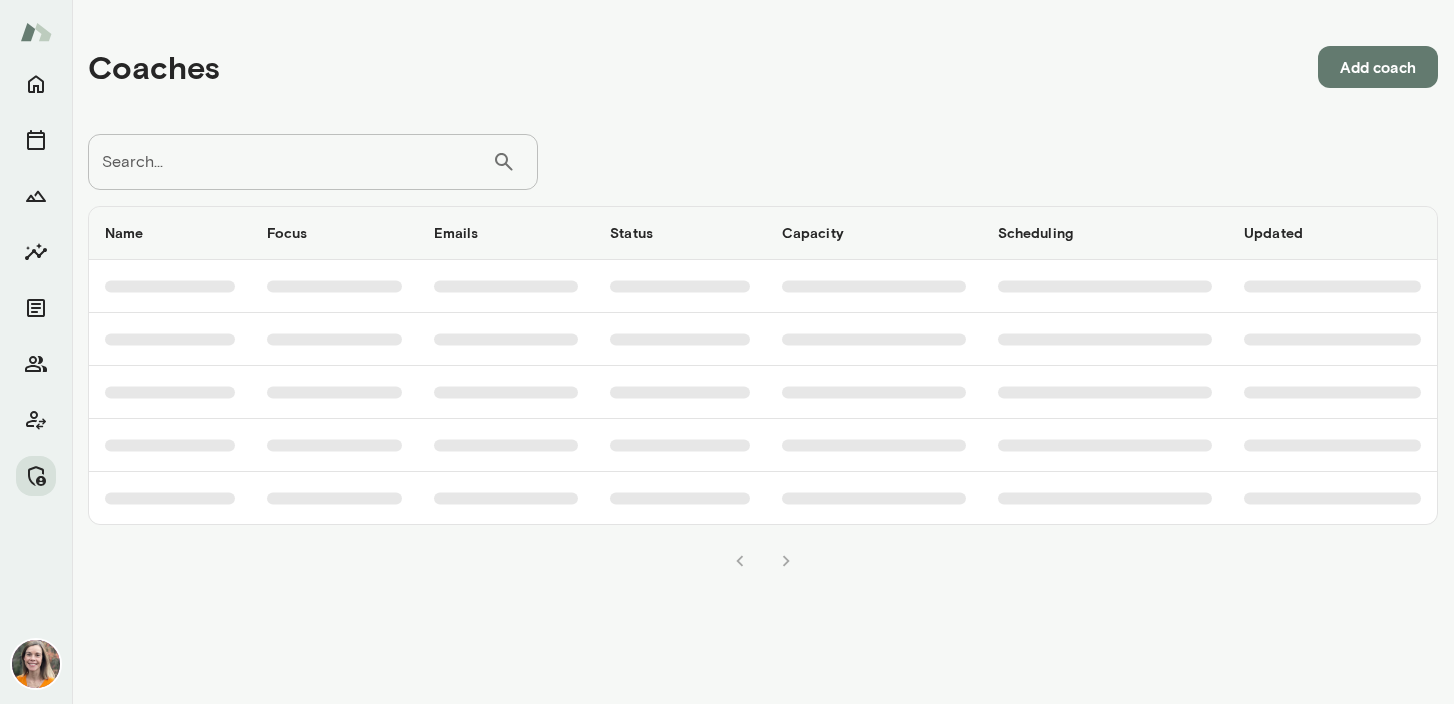 click on "Search..." at bounding box center [290, 162] 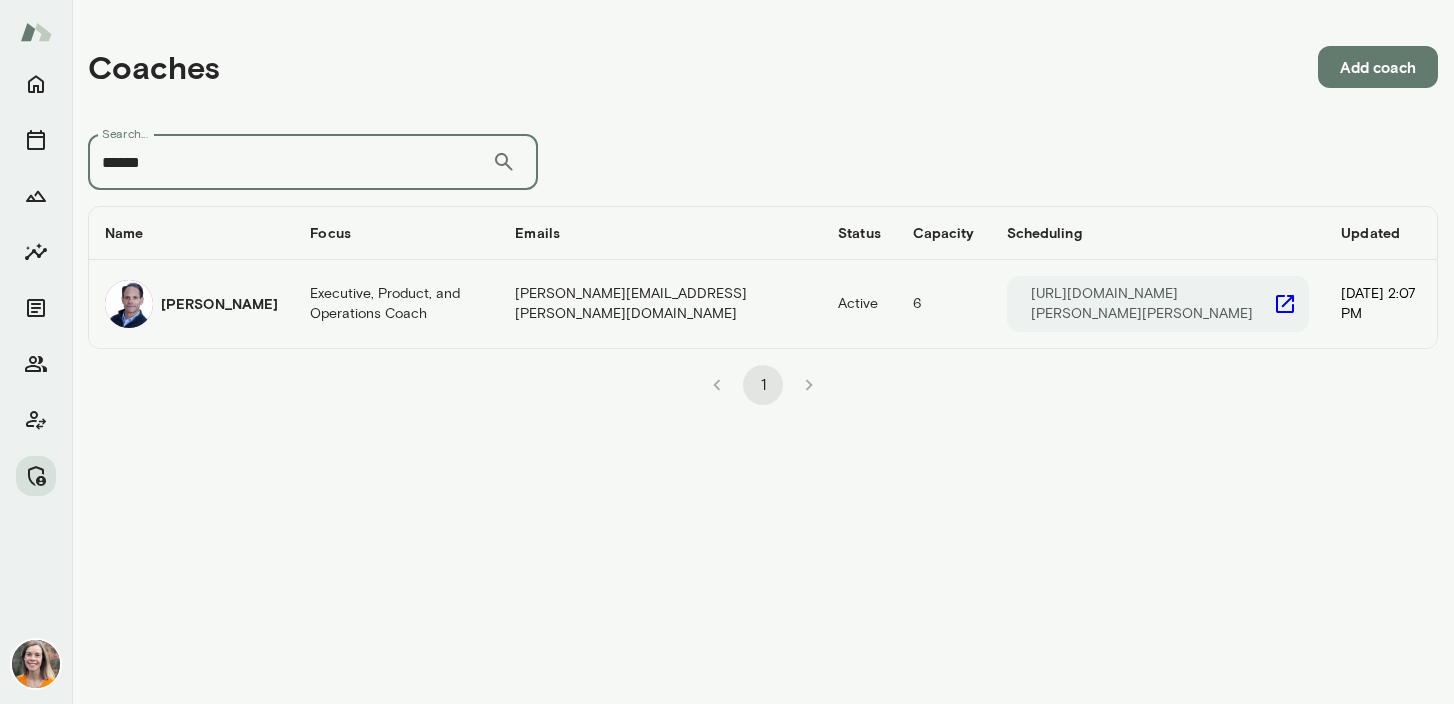 type on "******" 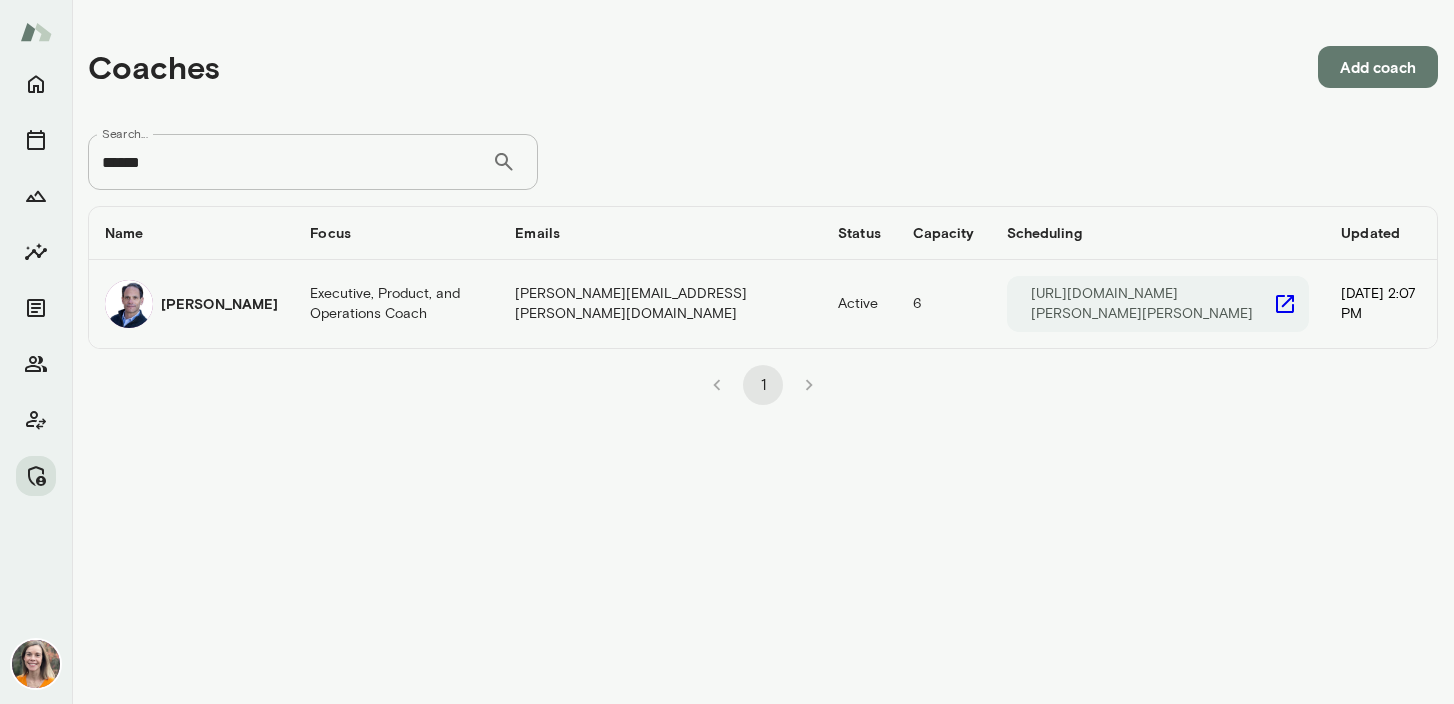 click on "[PERSON_NAME]" at bounding box center [219, 304] 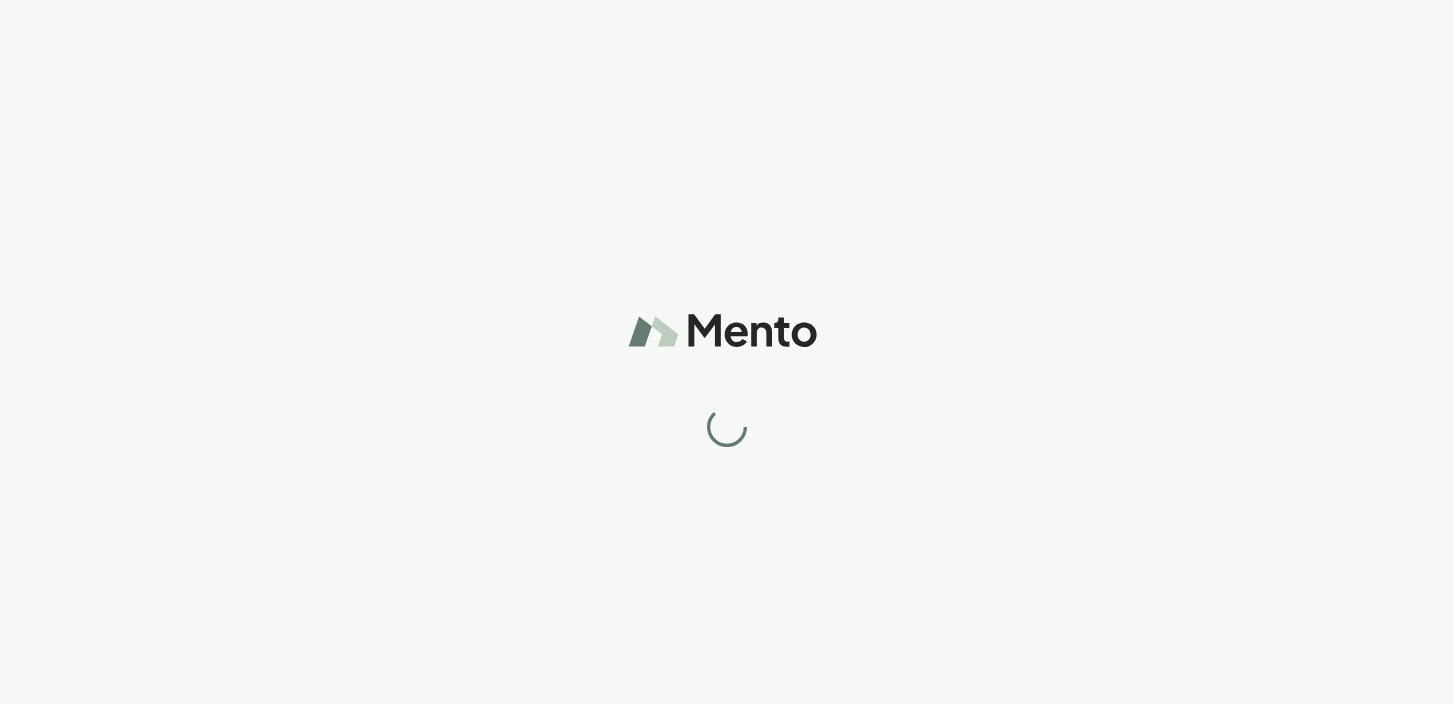 scroll, scrollTop: 0, scrollLeft: 0, axis: both 